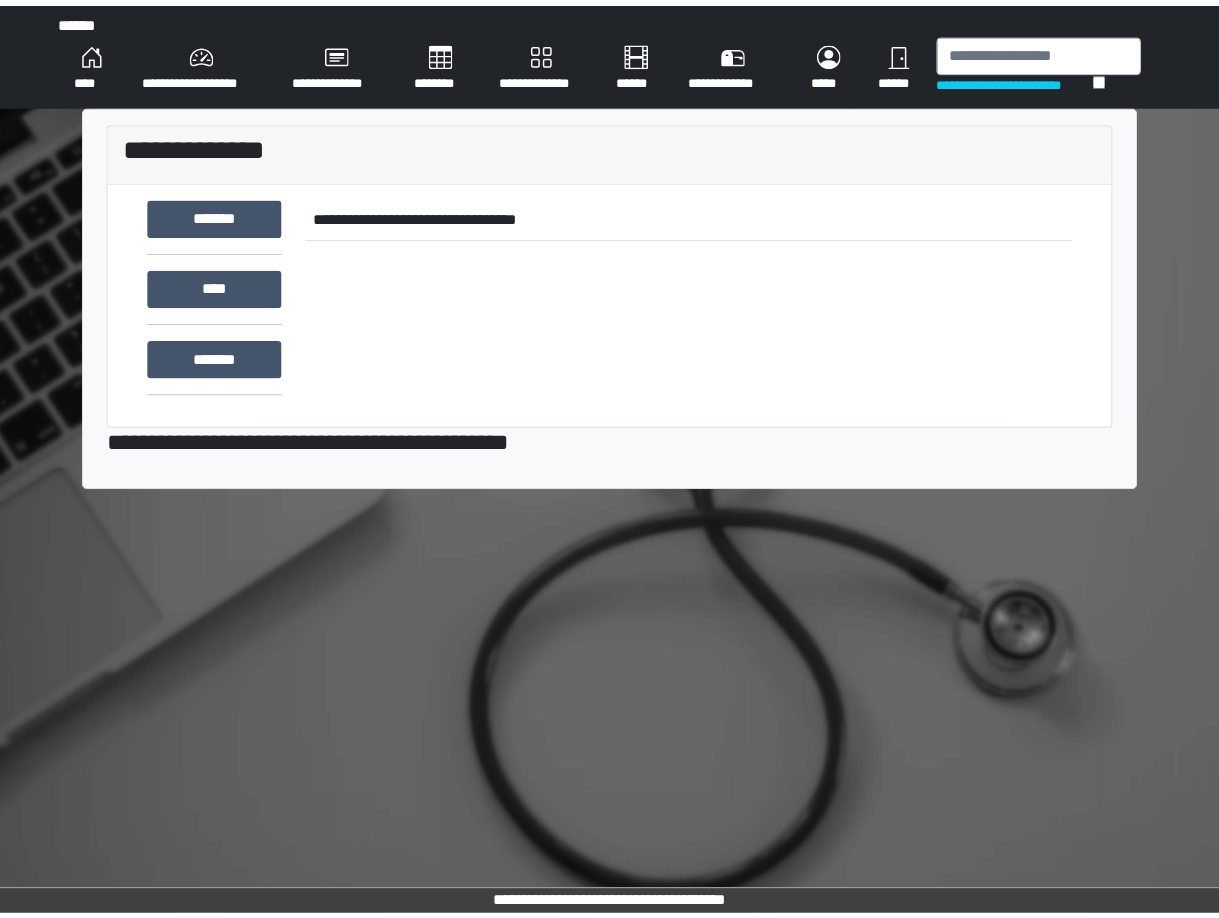 scroll, scrollTop: 0, scrollLeft: 0, axis: both 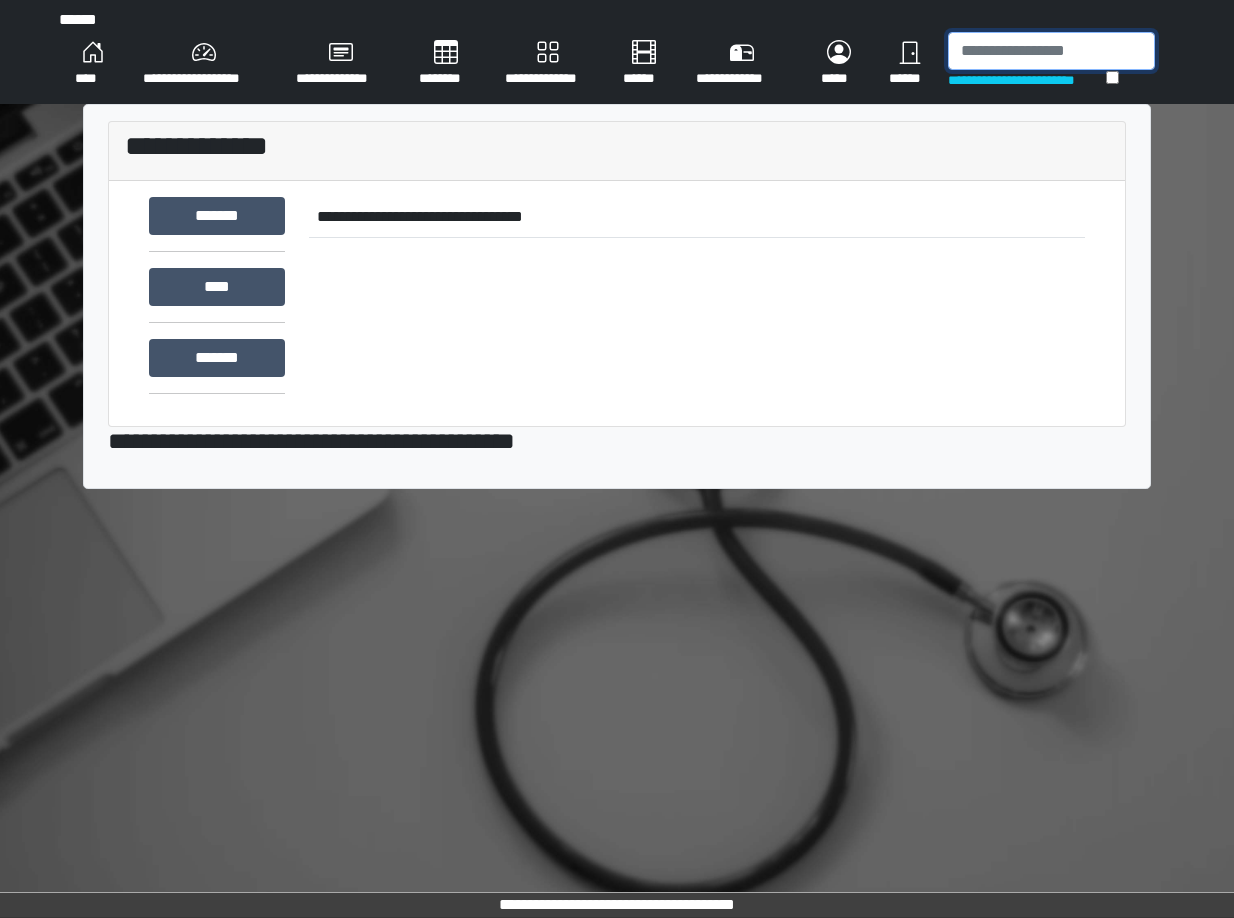 click at bounding box center [1051, 51] 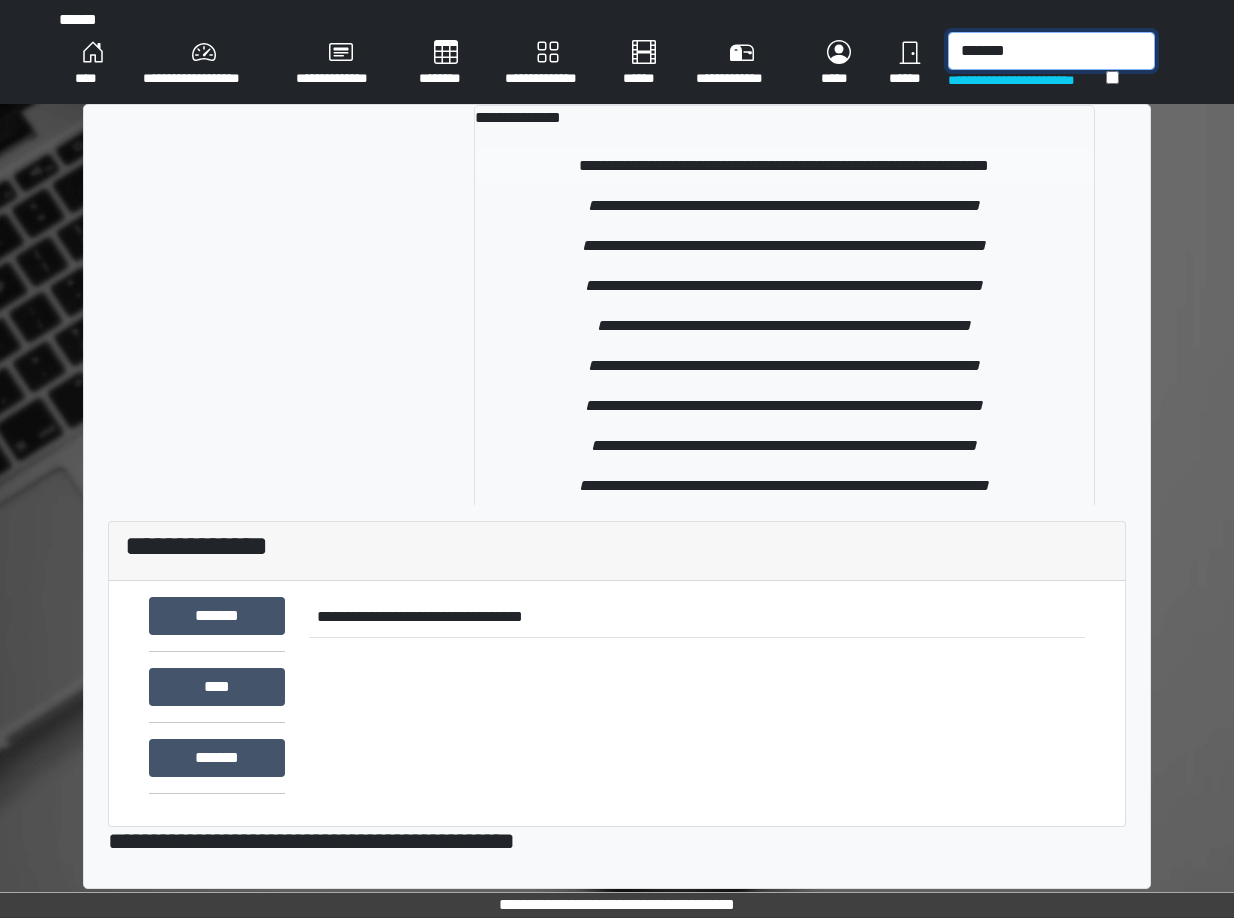 type on "*******" 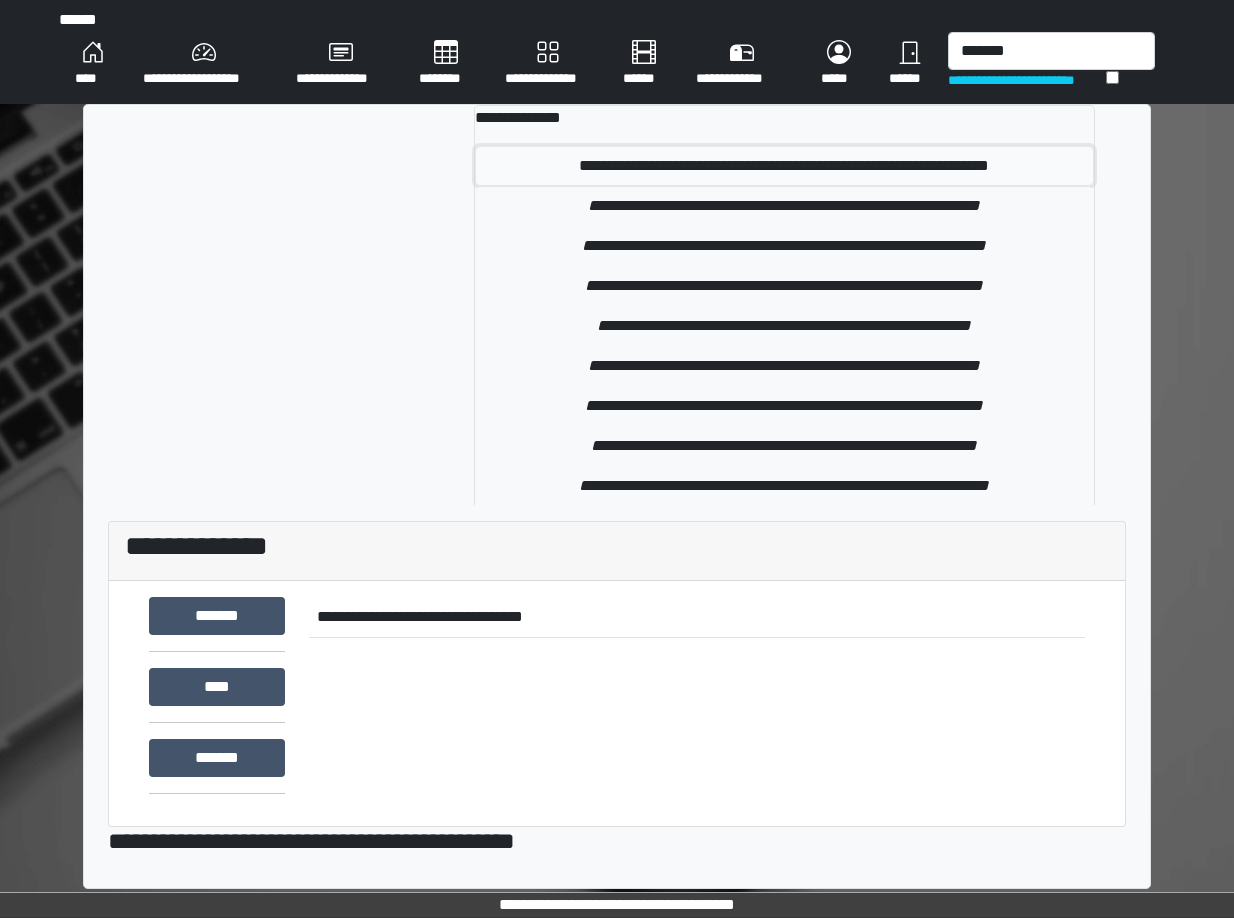 click on "**********" at bounding box center (784, 166) 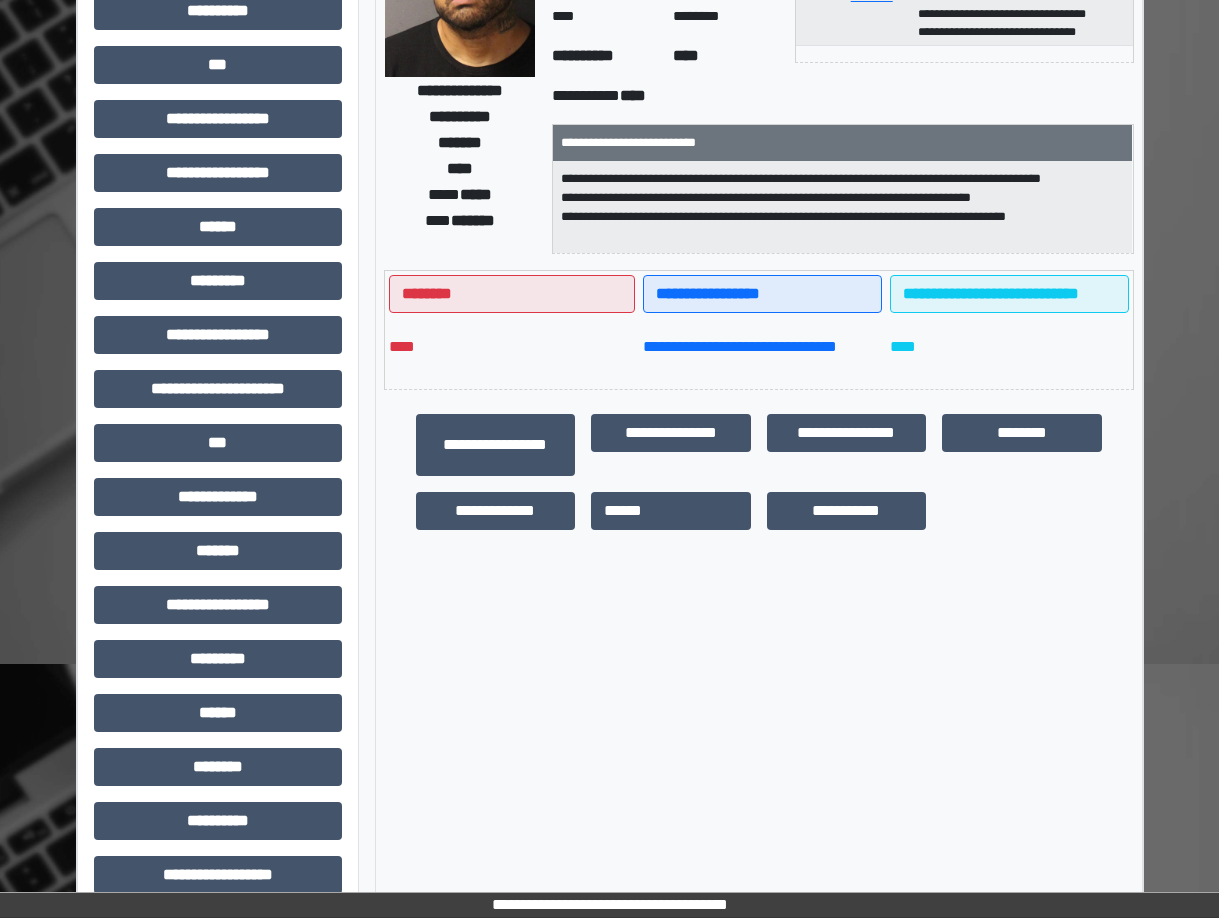 scroll, scrollTop: 280, scrollLeft: 0, axis: vertical 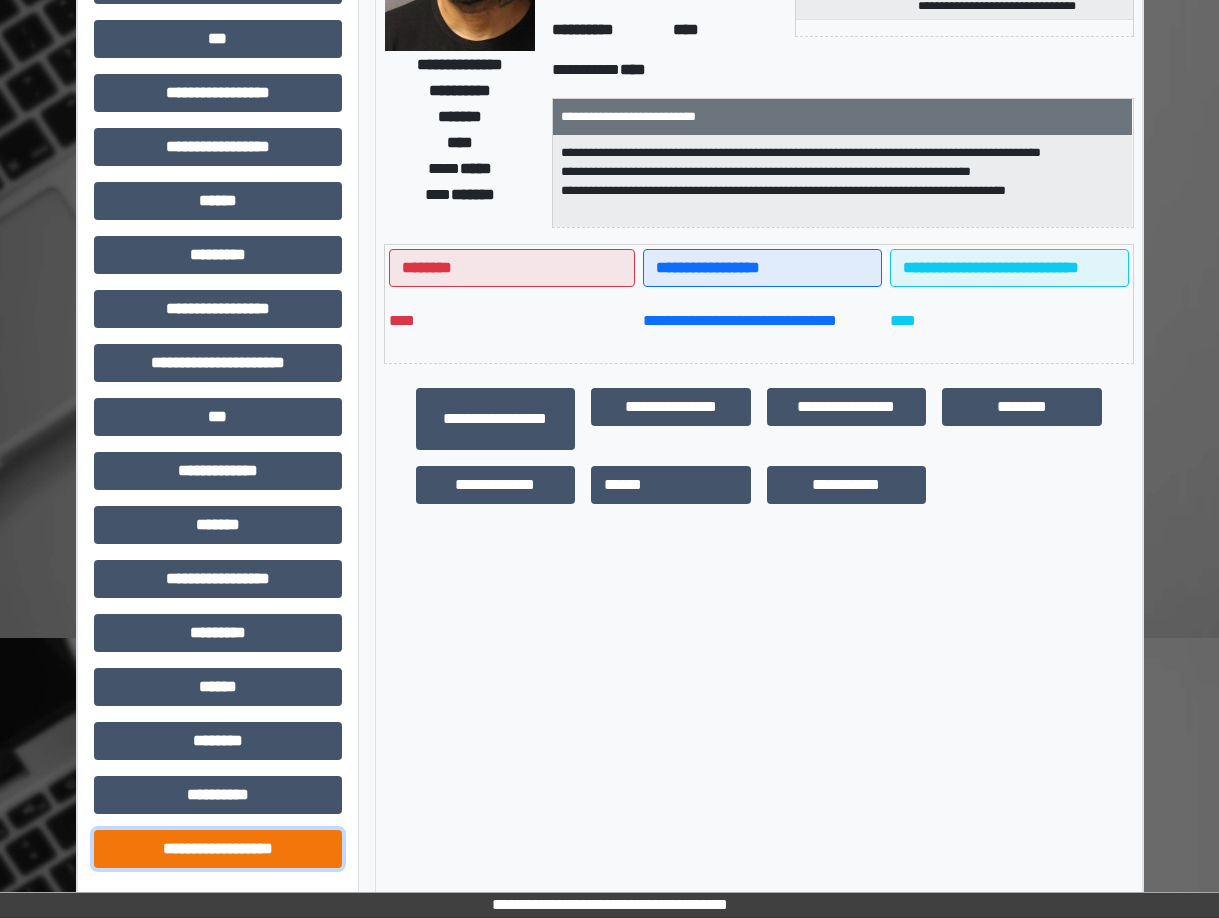 click on "**********" at bounding box center [218, 849] 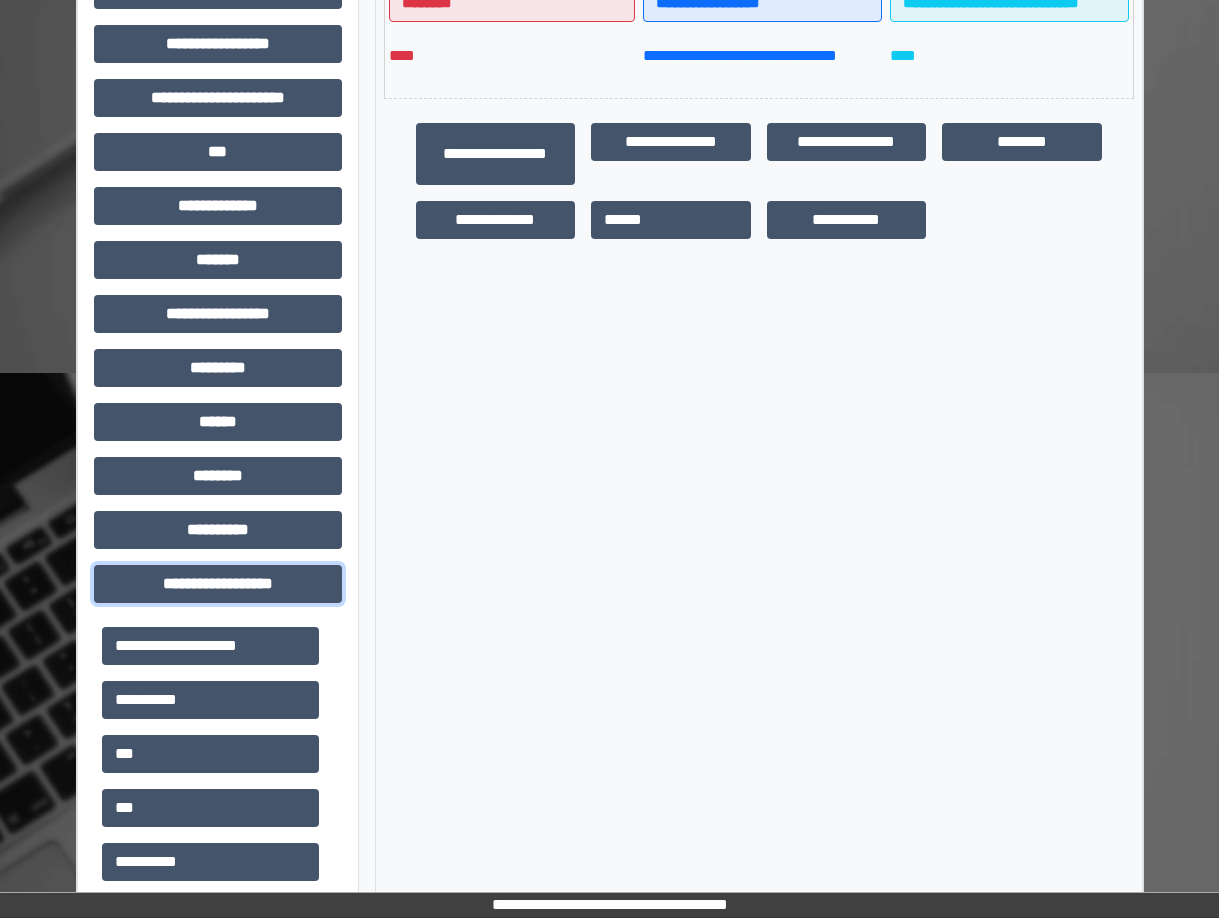 scroll, scrollTop: 554, scrollLeft: 0, axis: vertical 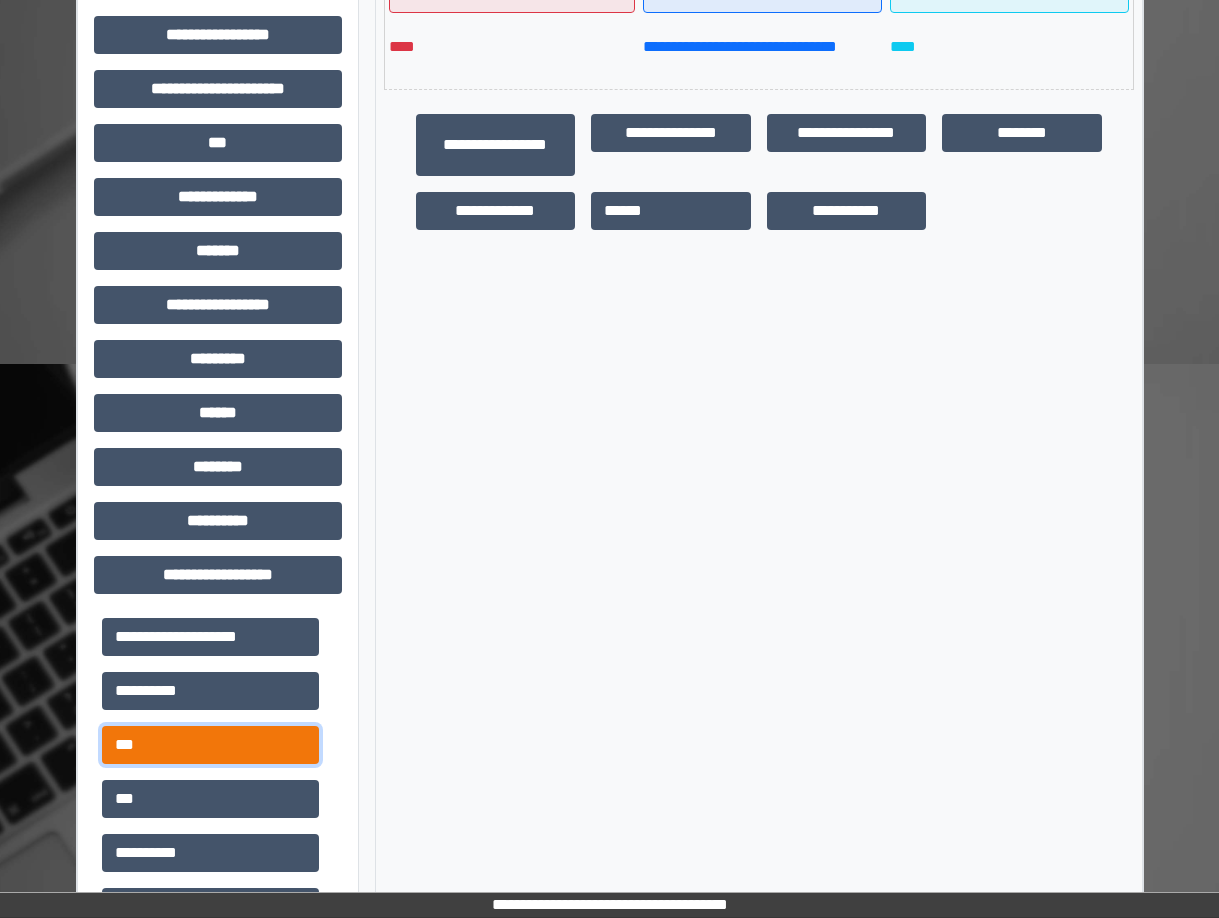 click on "***" at bounding box center [210, 745] 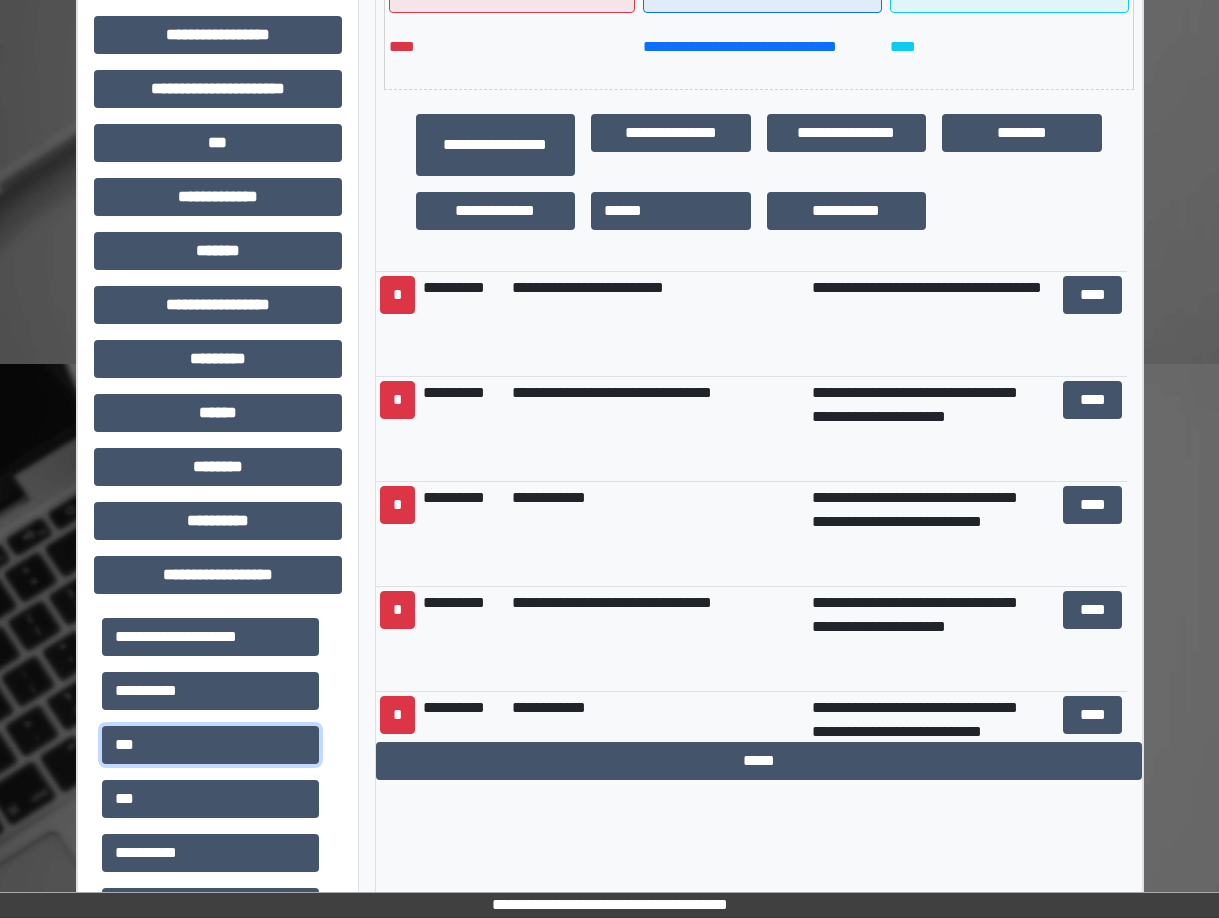 scroll, scrollTop: 132, scrollLeft: 0, axis: vertical 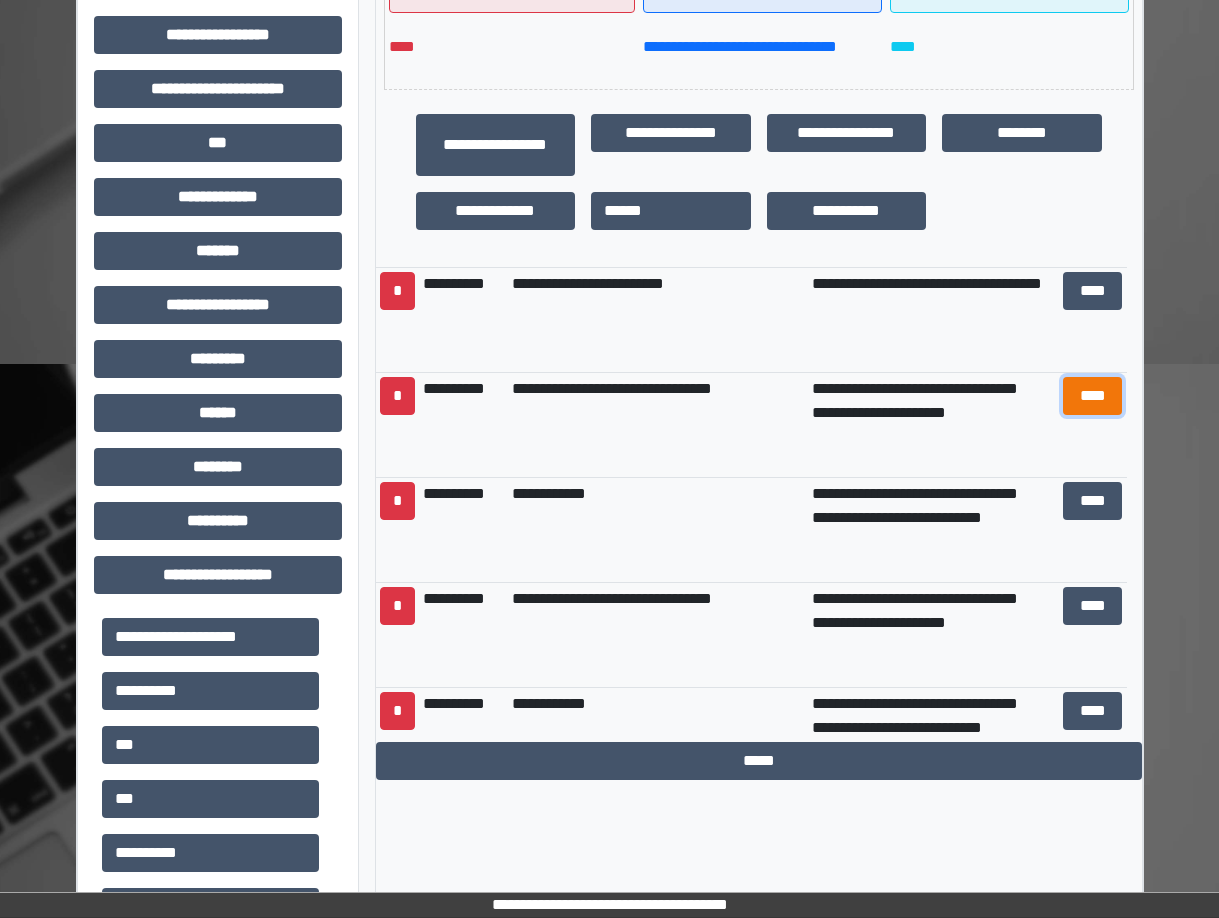 click on "****" at bounding box center [1093, 396] 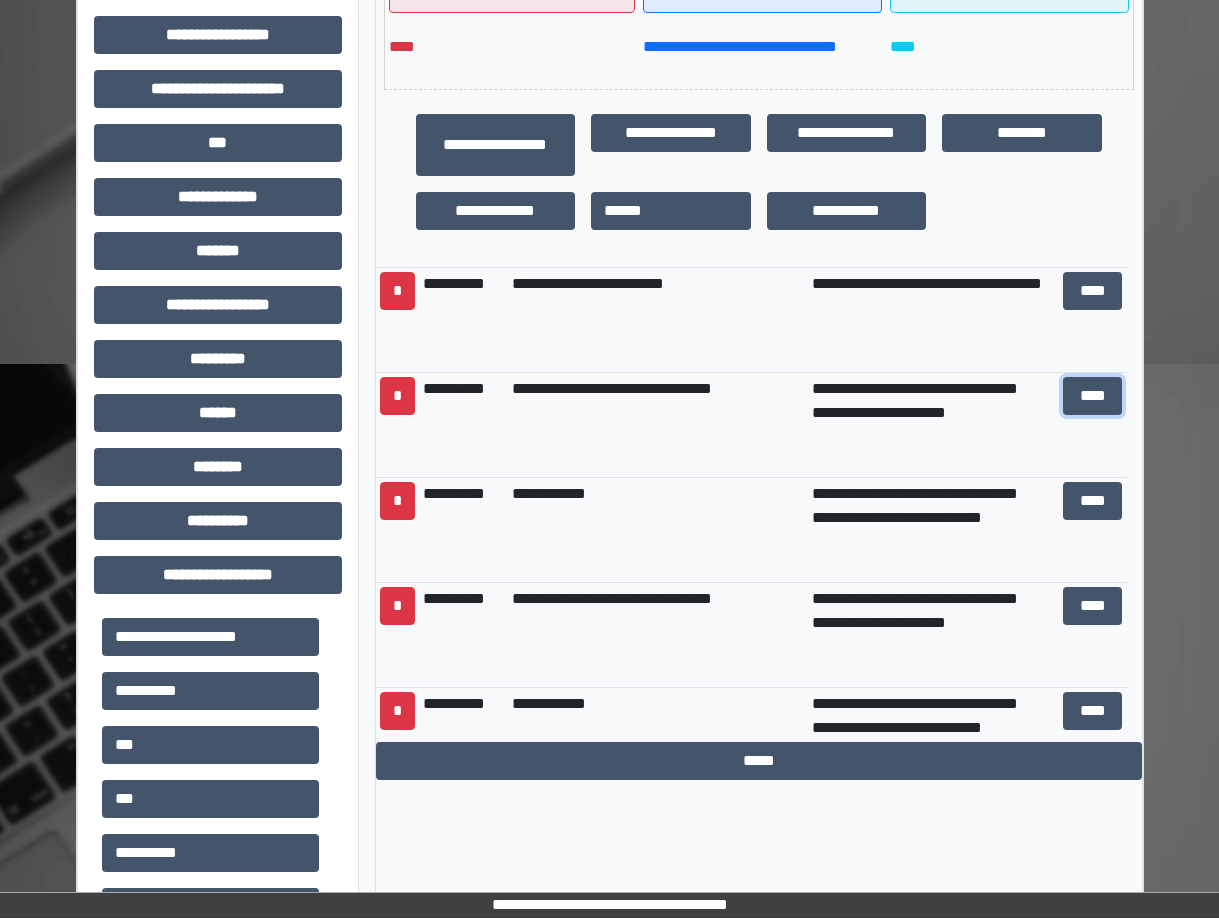 scroll, scrollTop: 0, scrollLeft: 0, axis: both 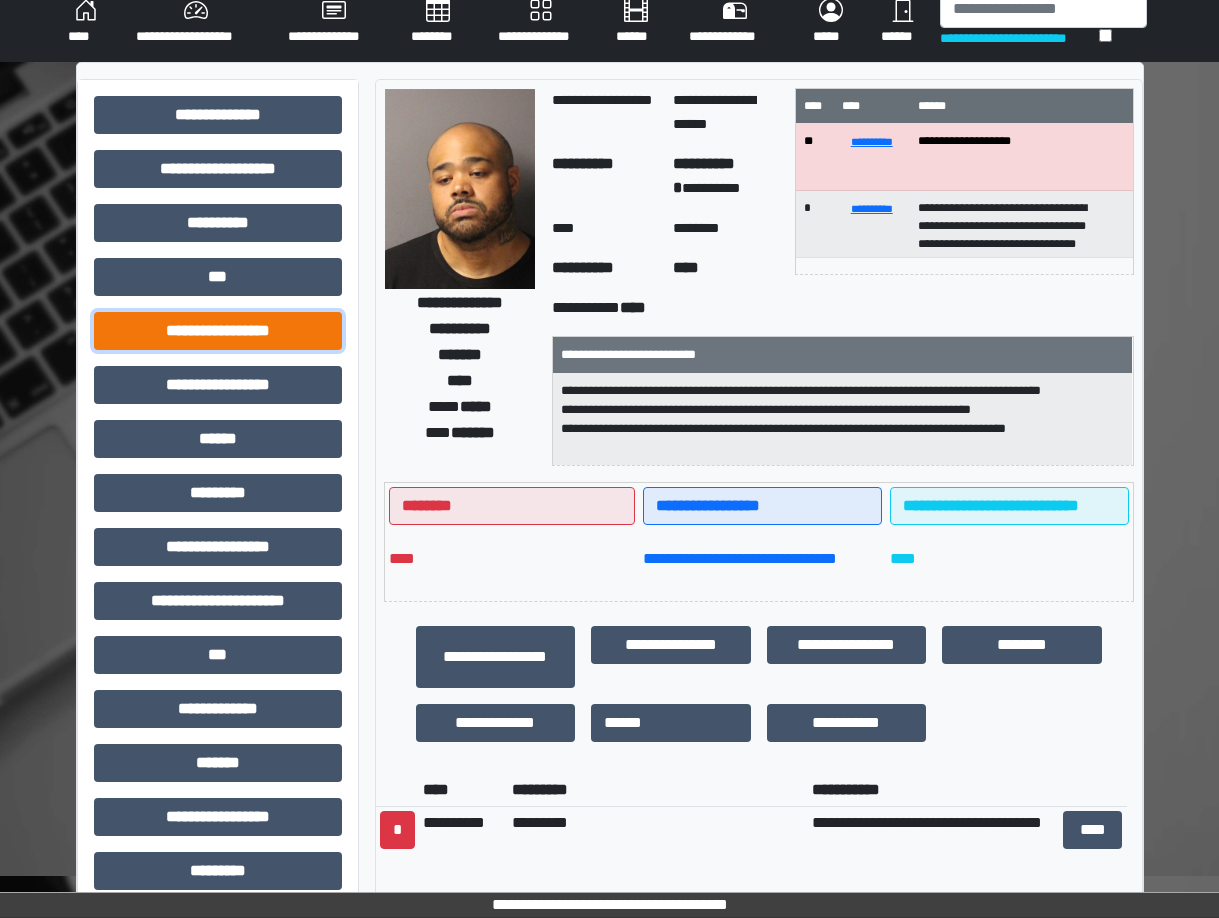 click on "**********" at bounding box center (218, 331) 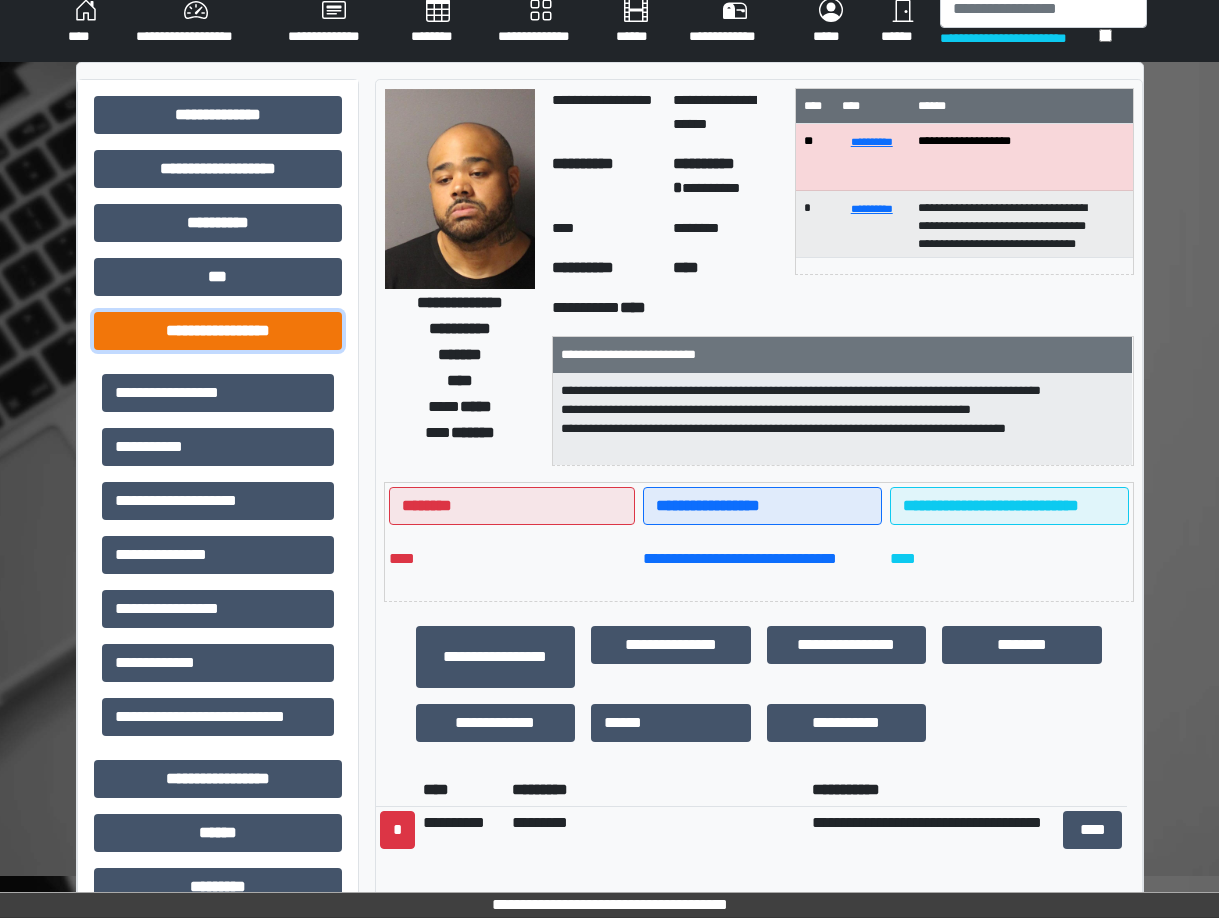 click on "**********" at bounding box center (218, 331) 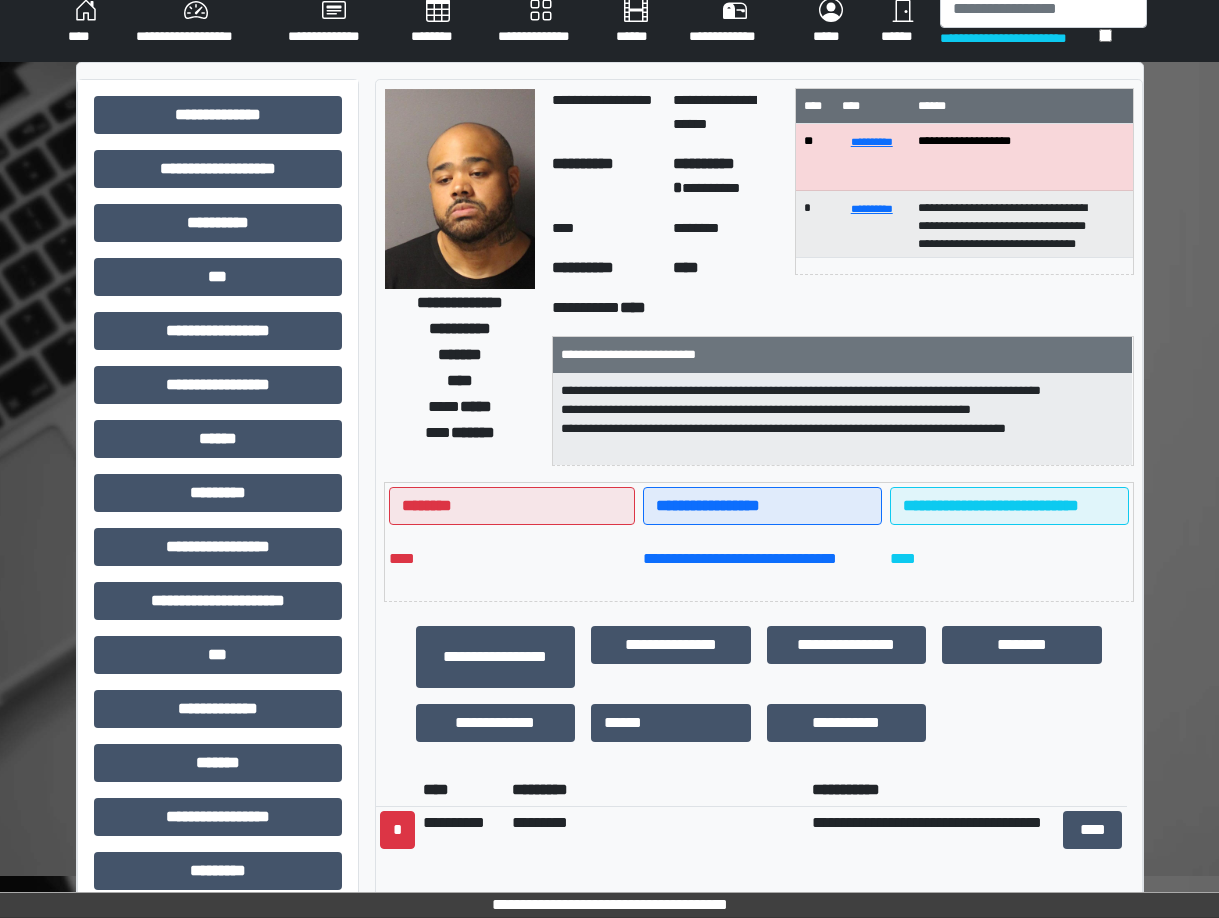 click on "****" at bounding box center [86, 22] 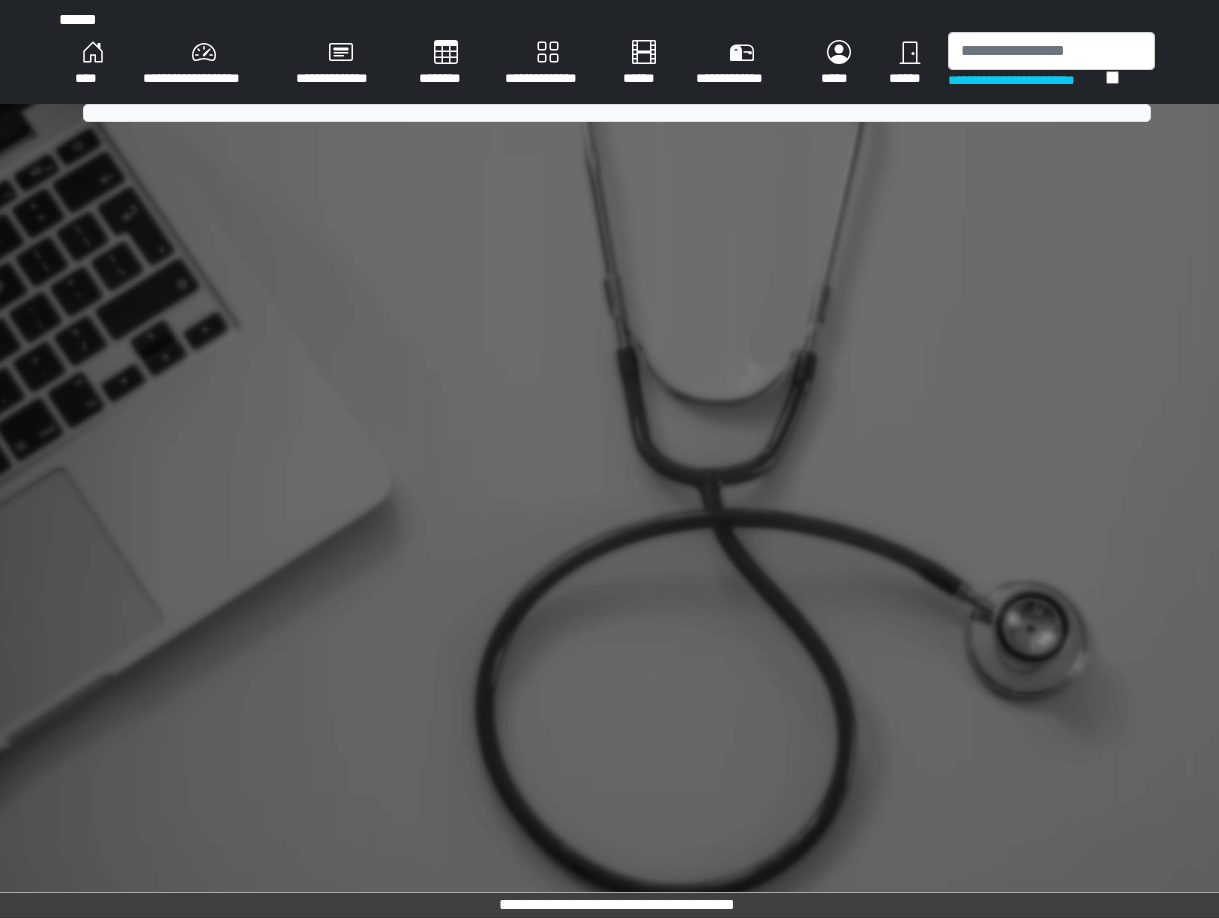scroll, scrollTop: 0, scrollLeft: 0, axis: both 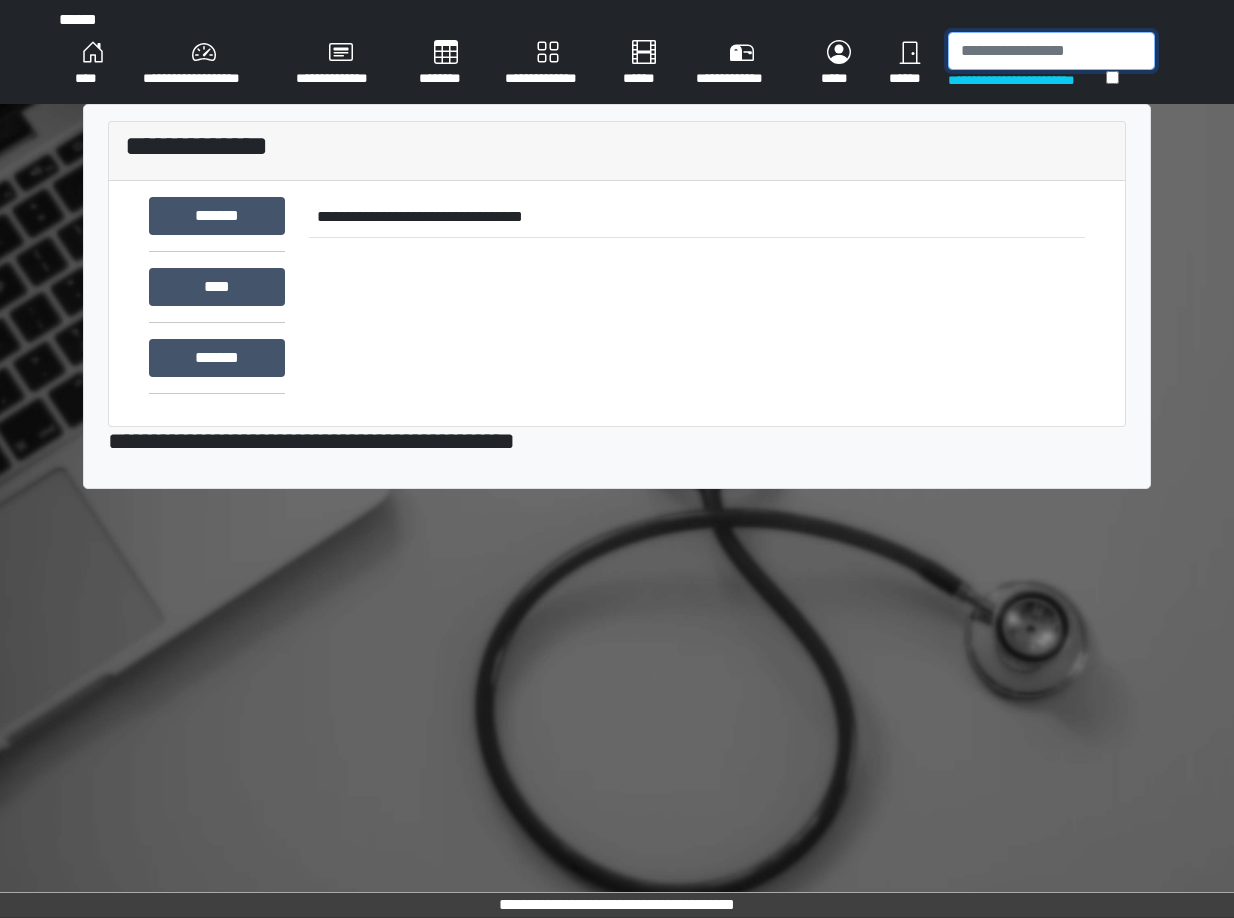 click at bounding box center [1051, 51] 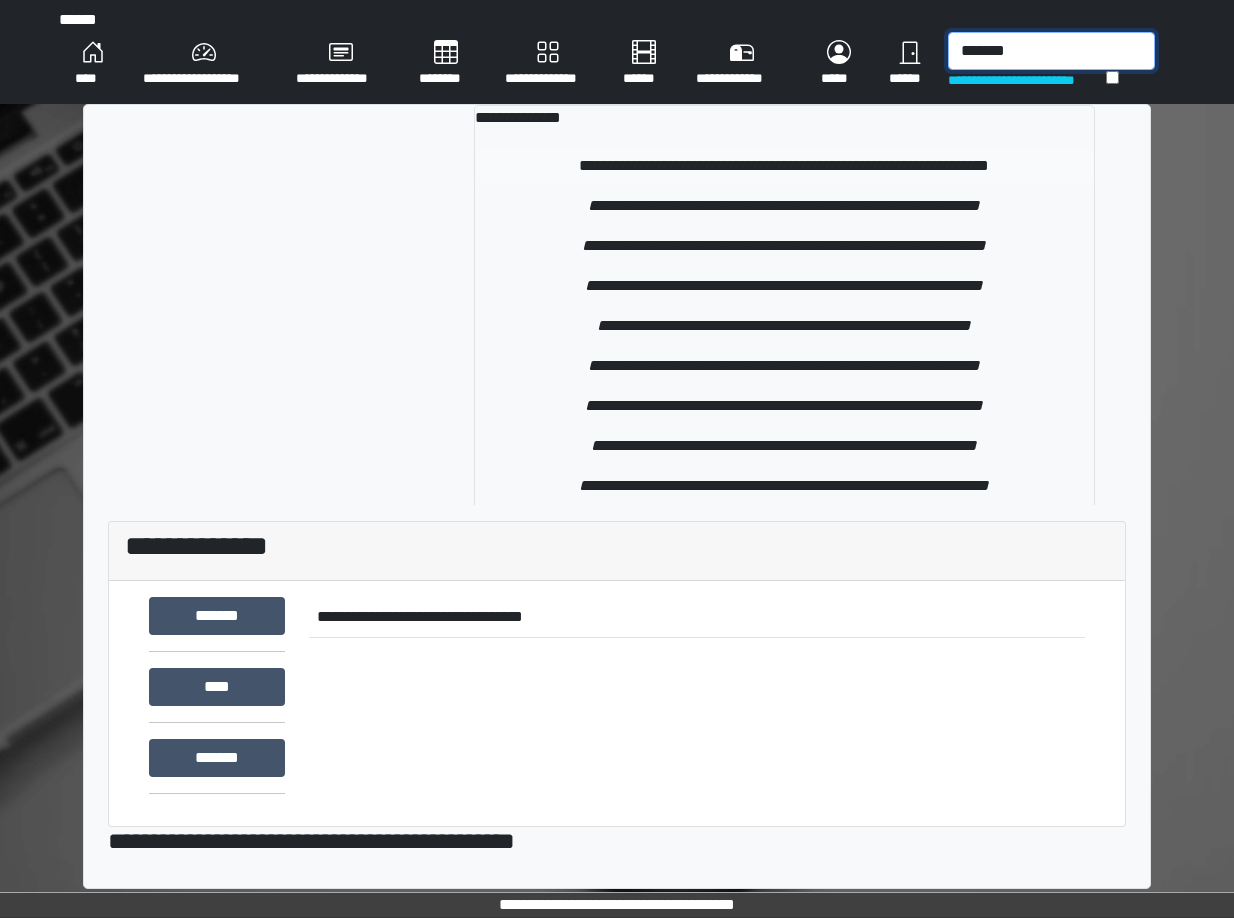 type on "*******" 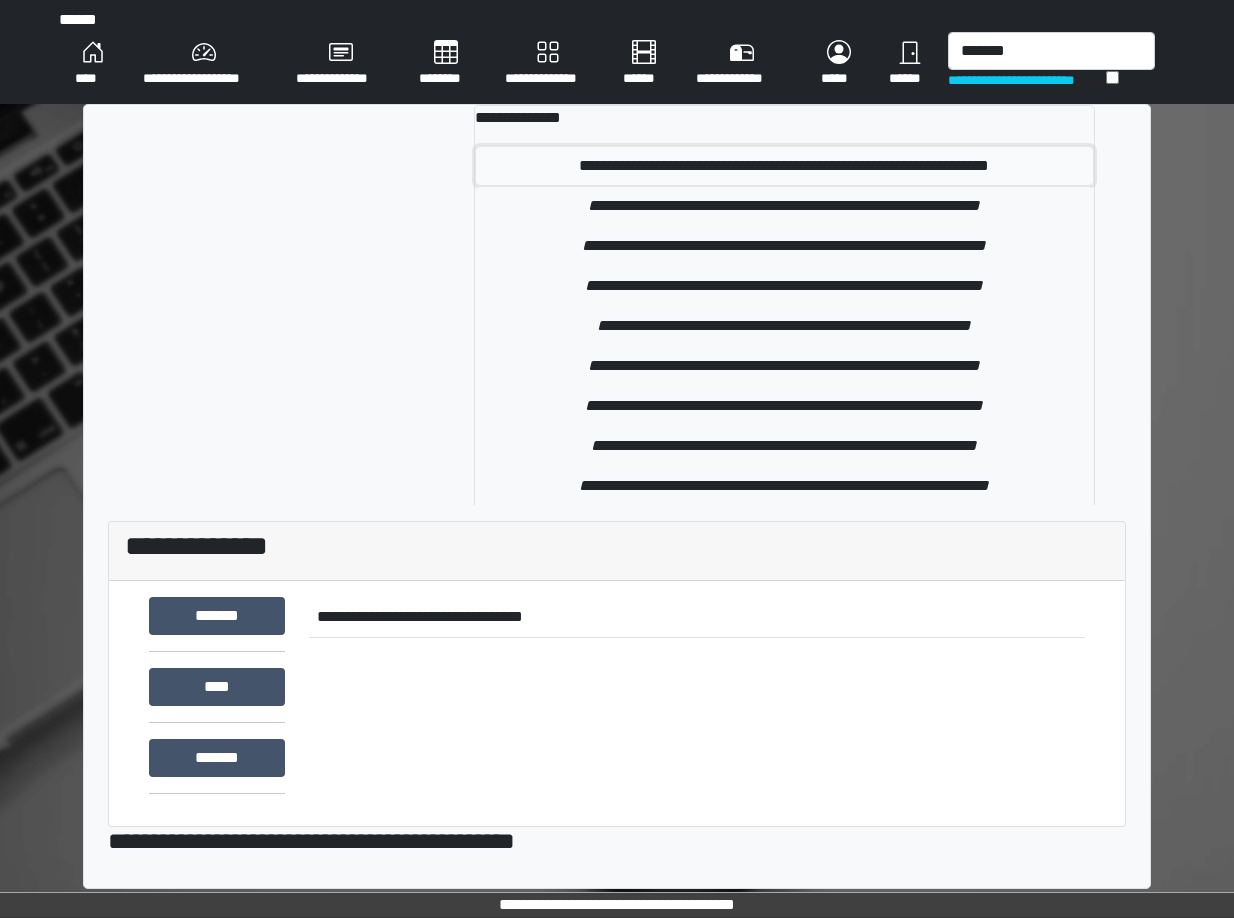 click on "**********" at bounding box center [784, 166] 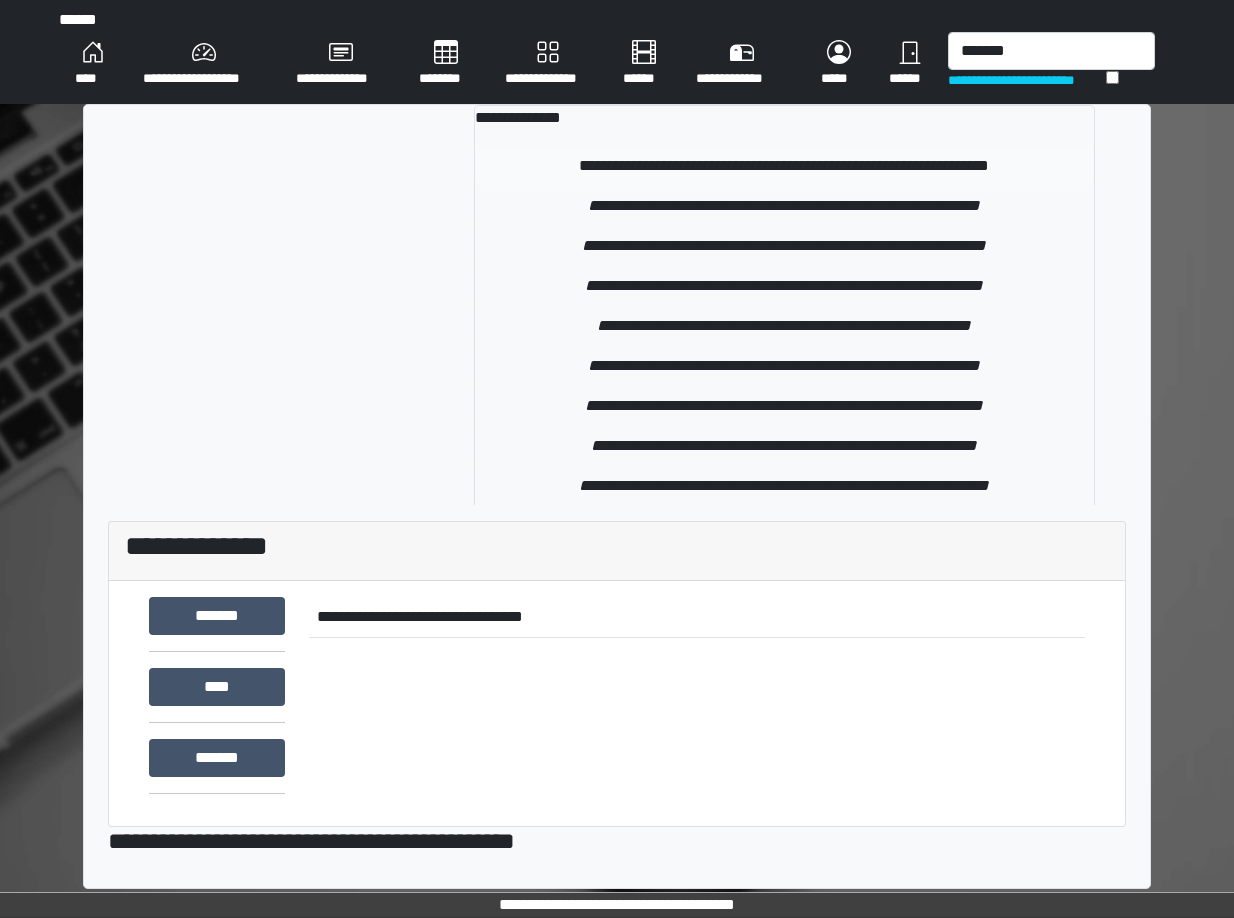 type 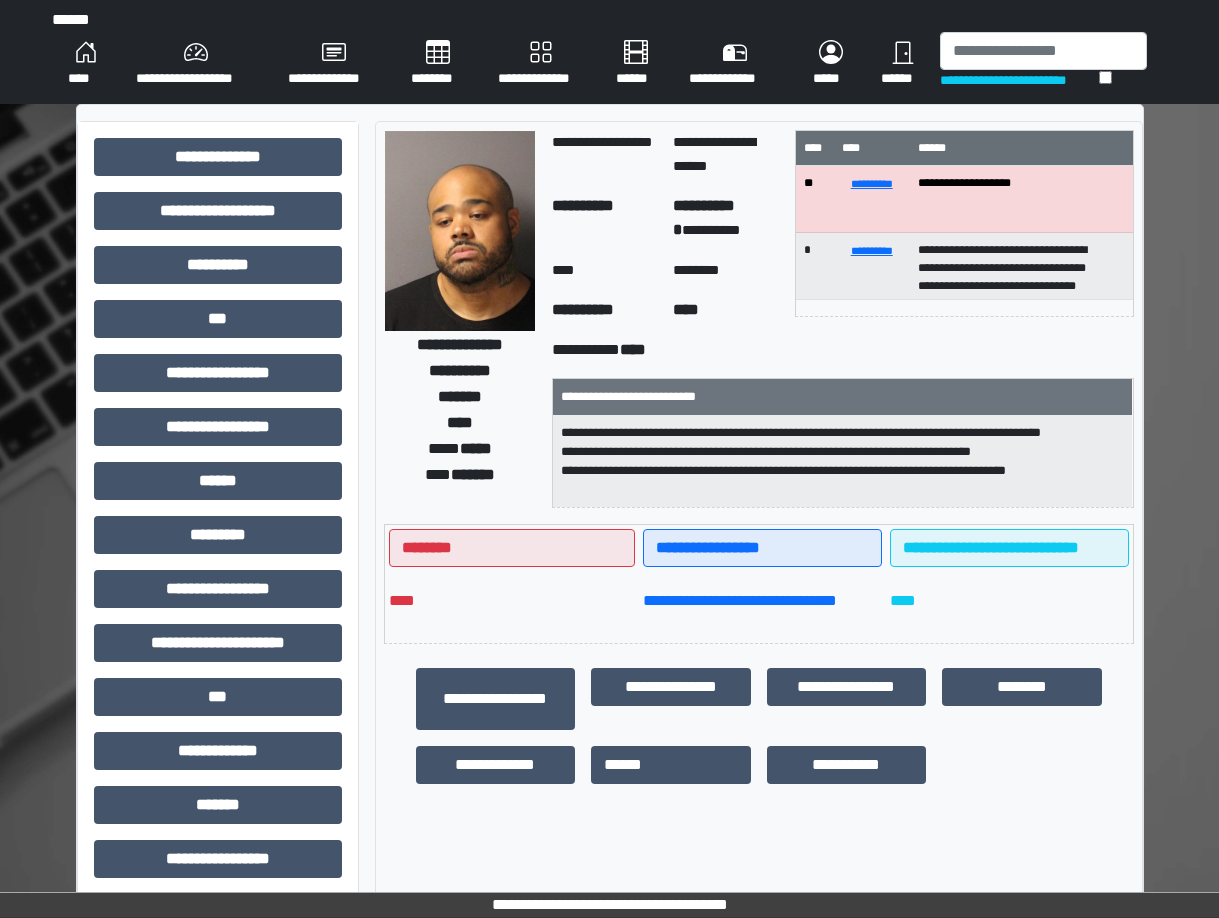 click on "**********" at bounding box center (196, 64) 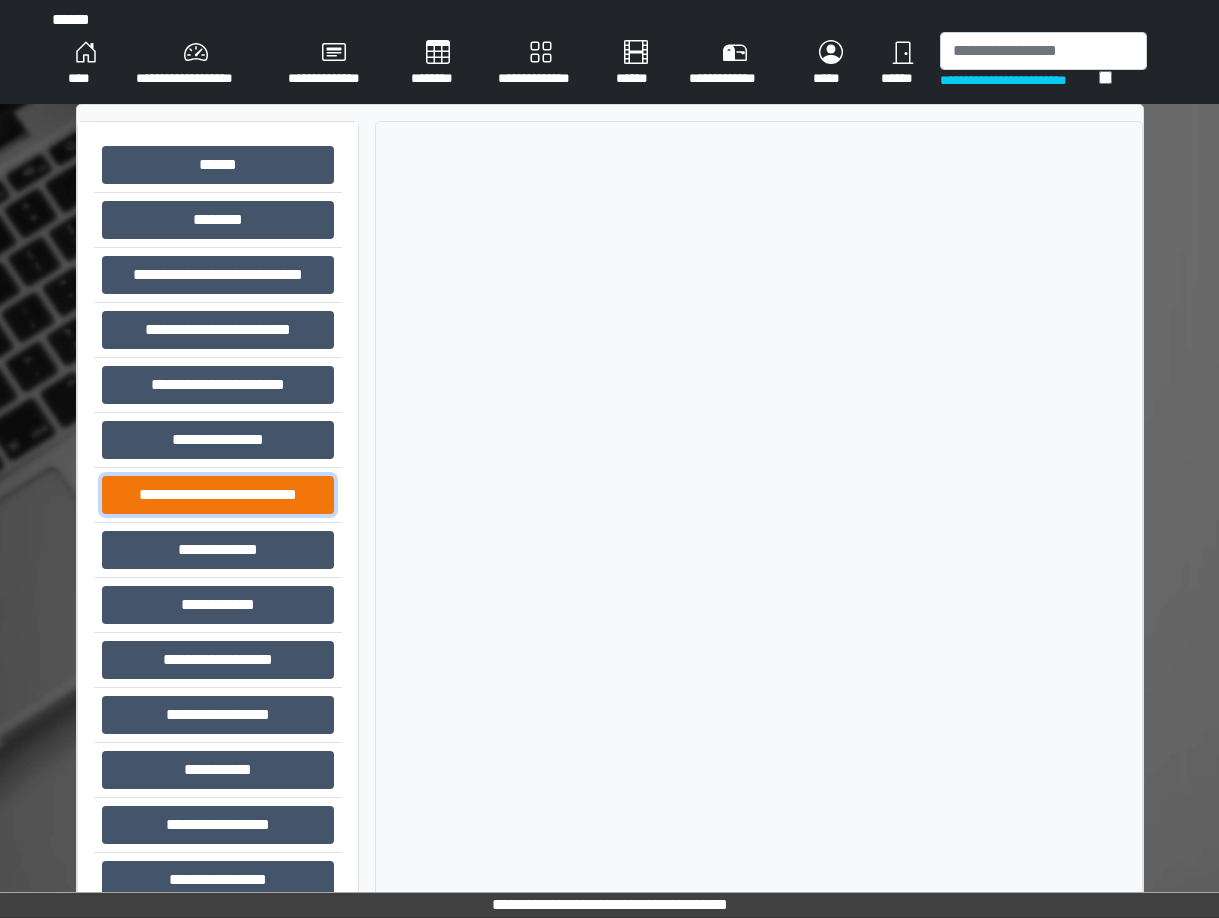 click on "**********" at bounding box center (218, 495) 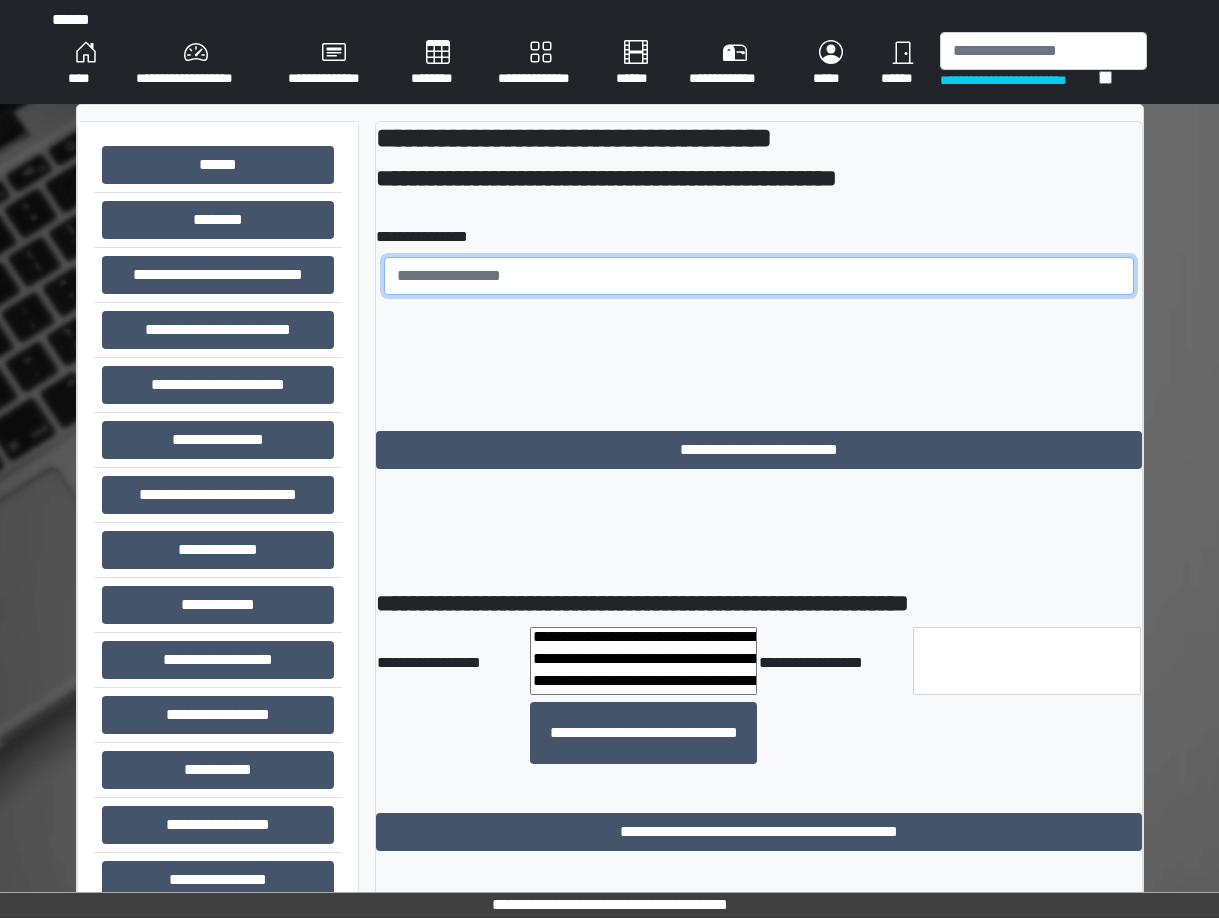 click at bounding box center (759, 276) 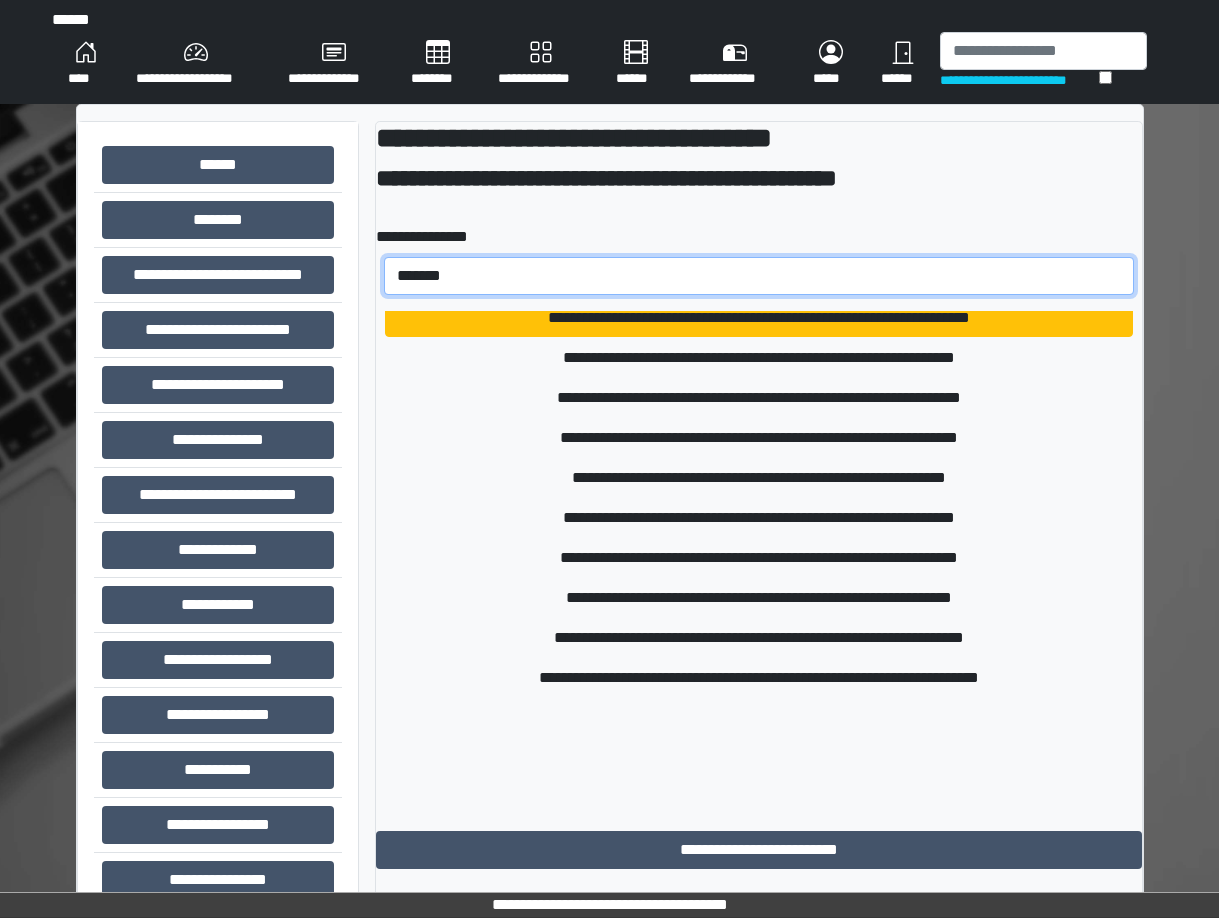 scroll, scrollTop: 169, scrollLeft: 0, axis: vertical 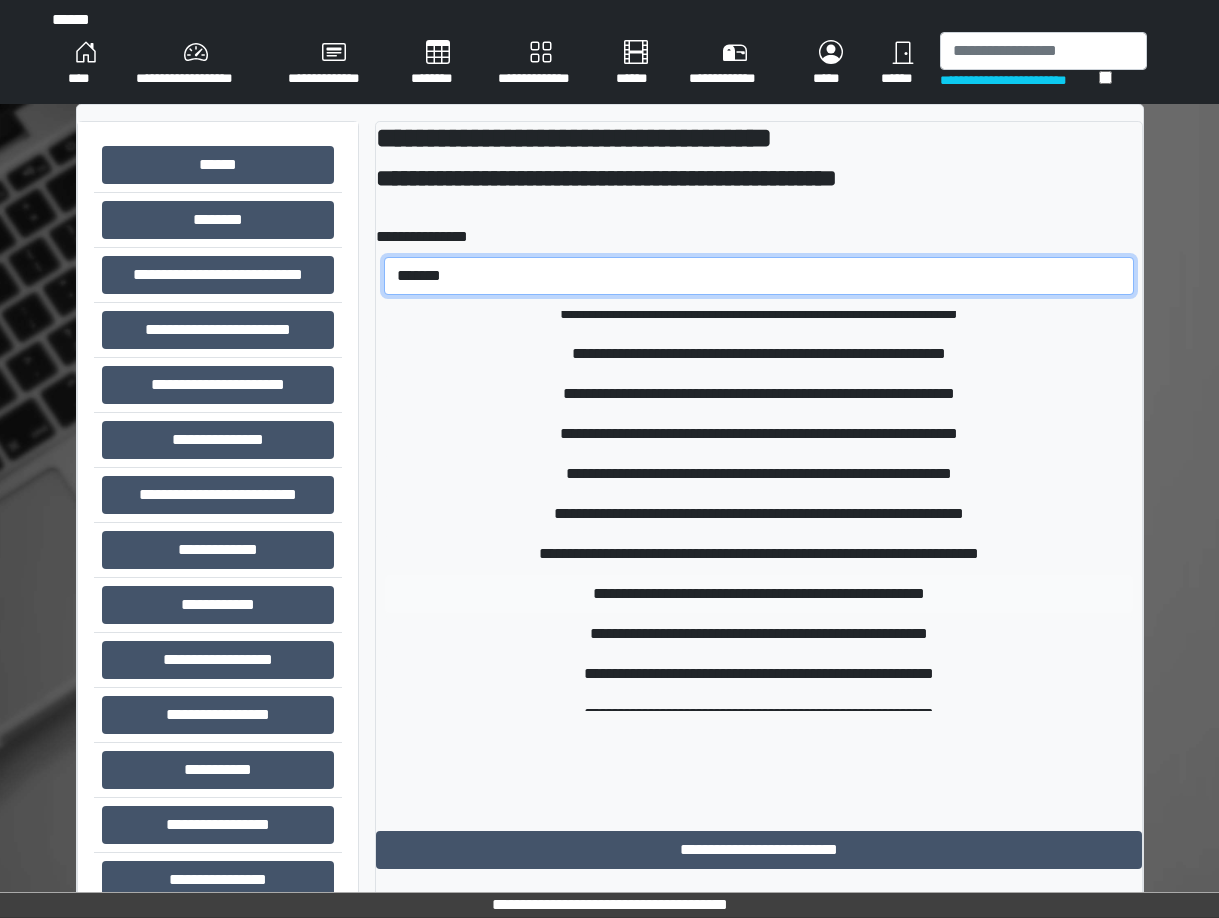 type on "*******" 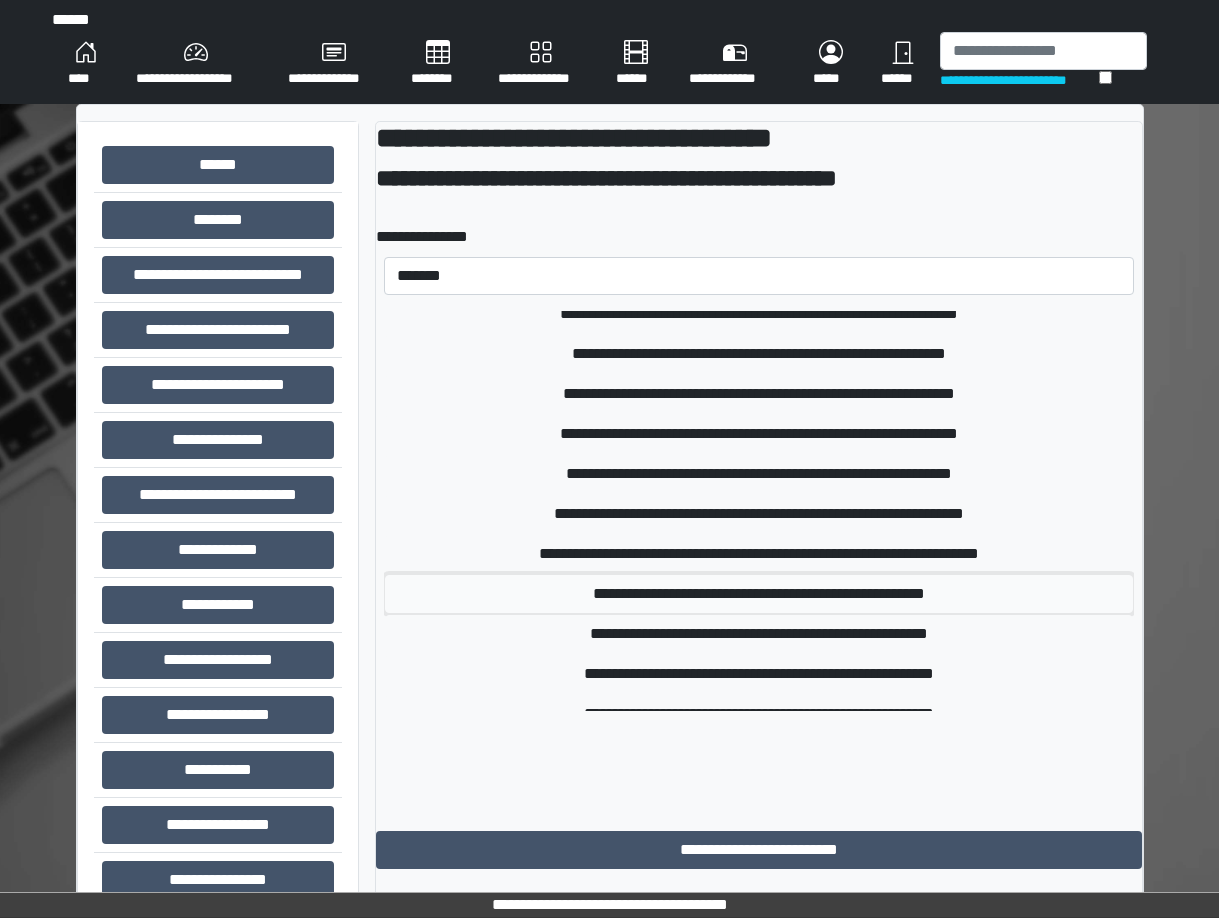 click on "**********" at bounding box center (759, 594) 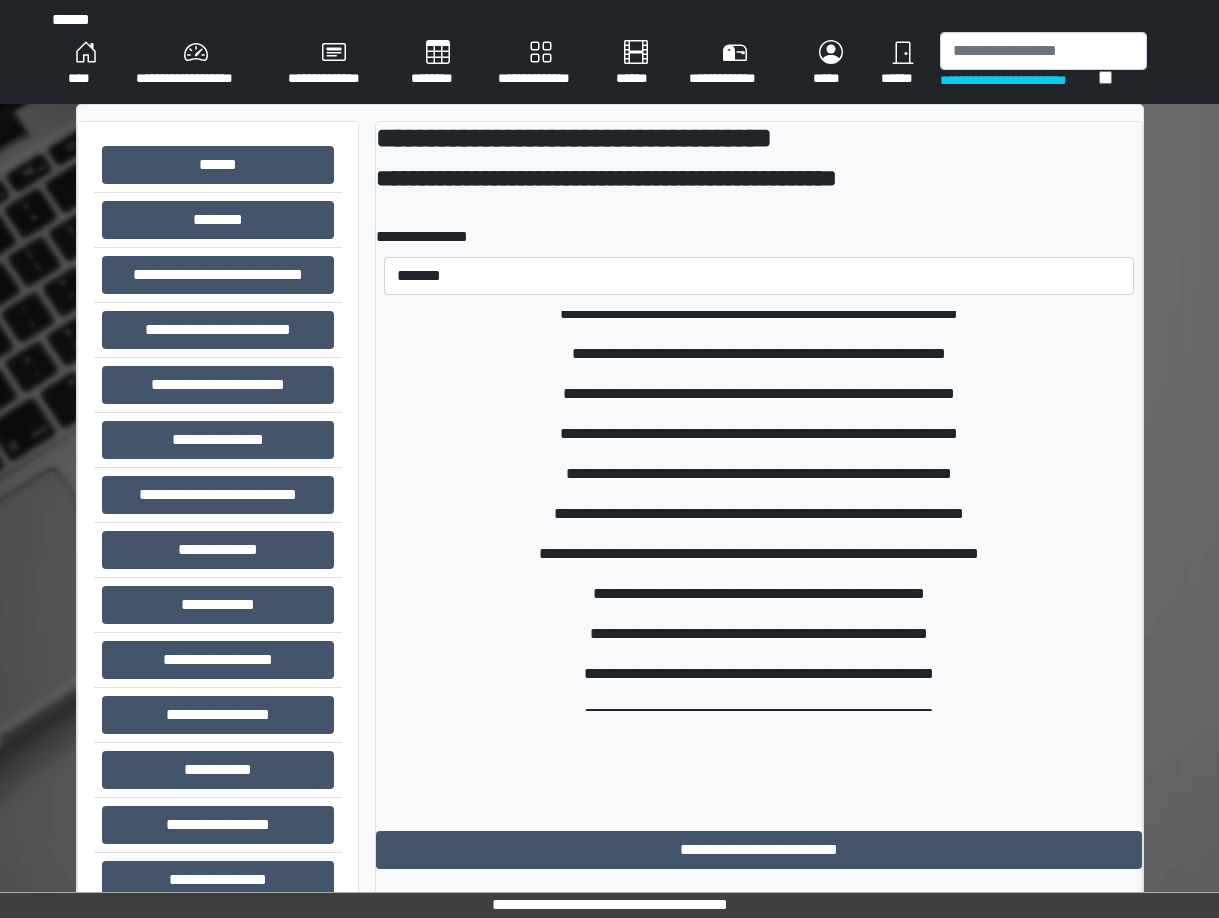 type 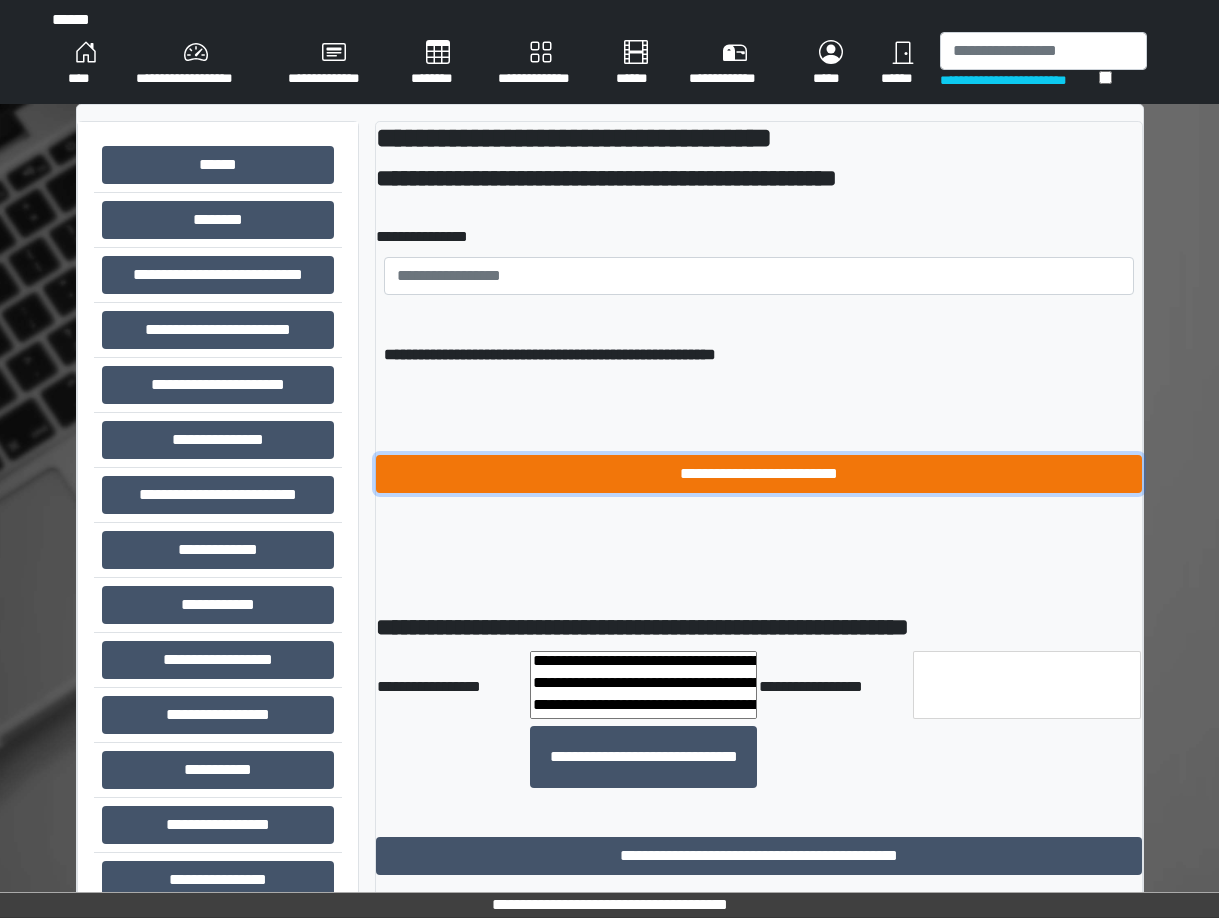 click on "**********" at bounding box center (759, 474) 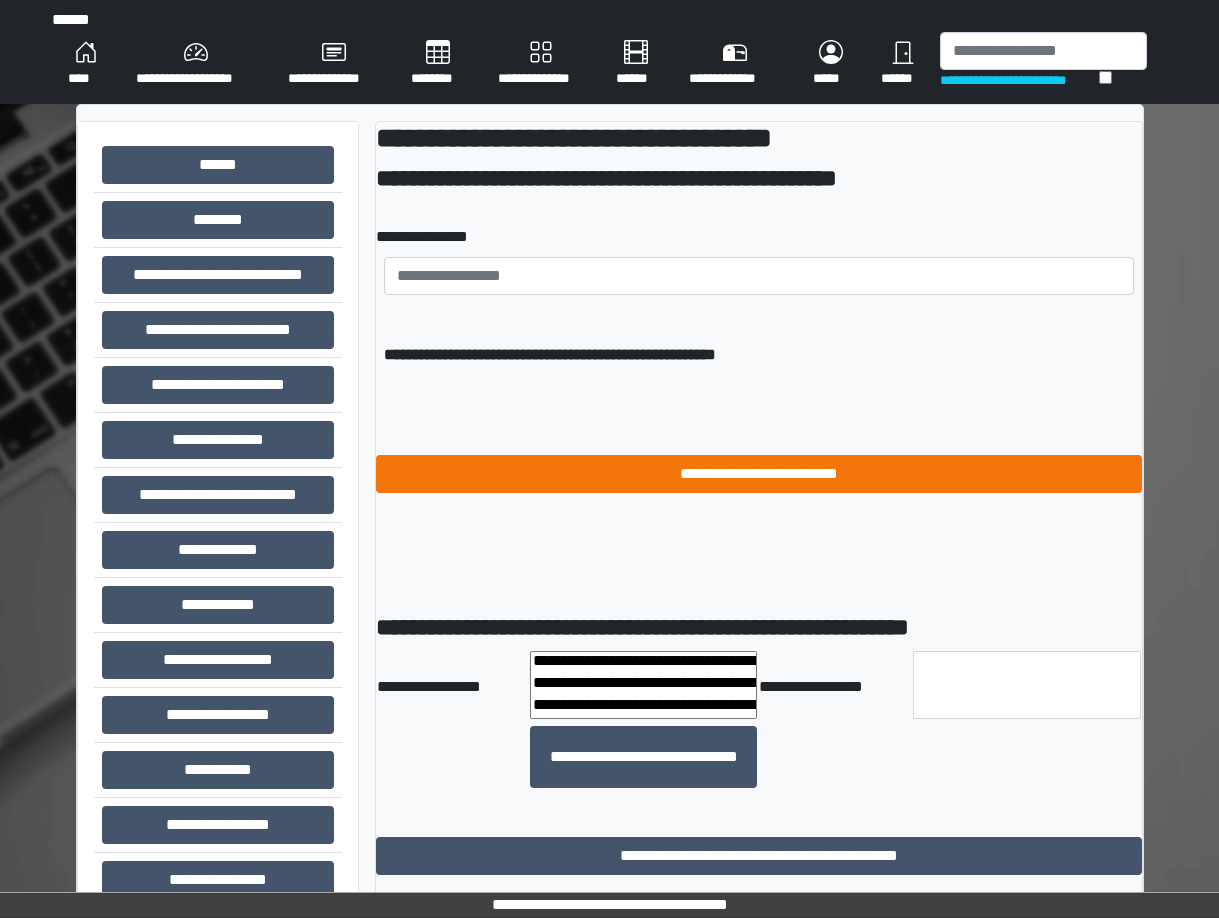 select 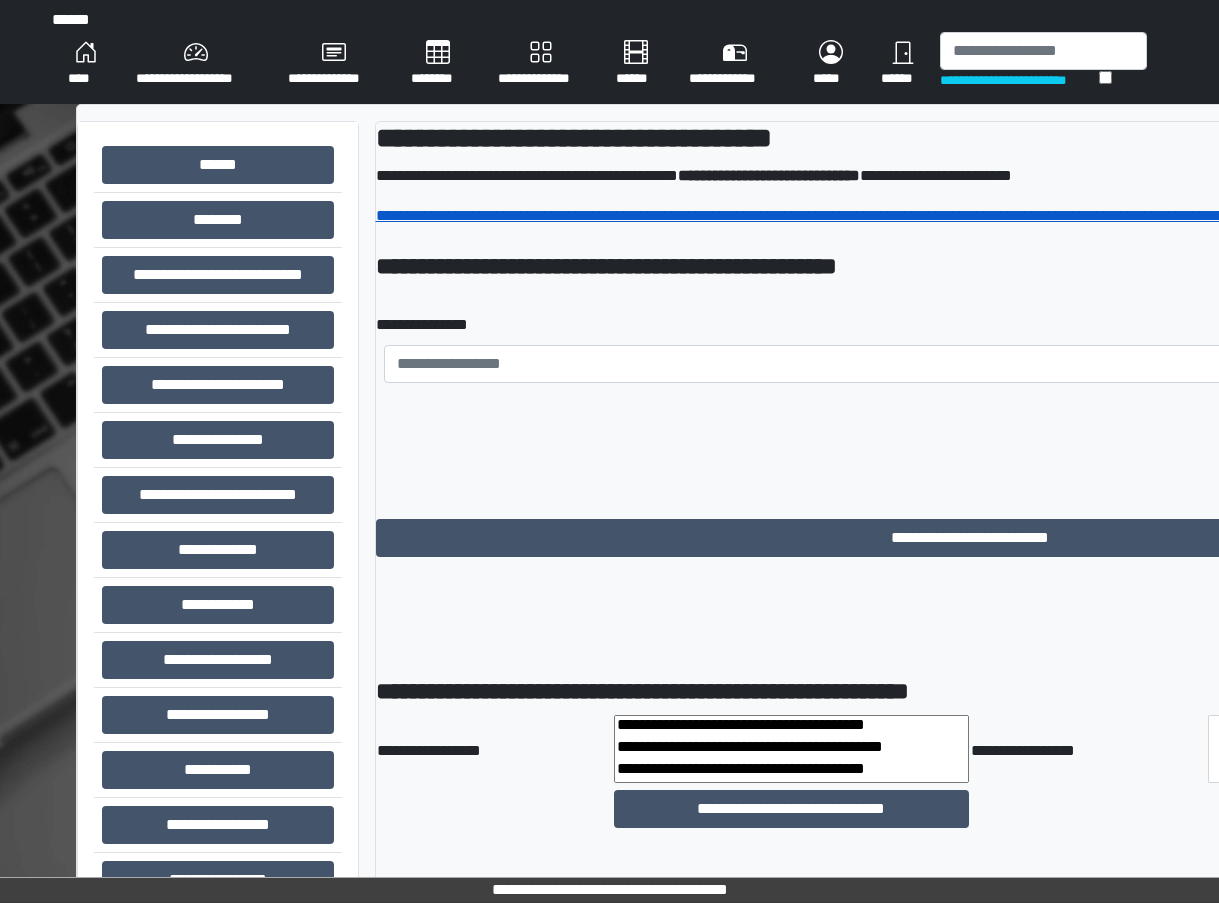 click on "**********" at bounding box center (887, 215) 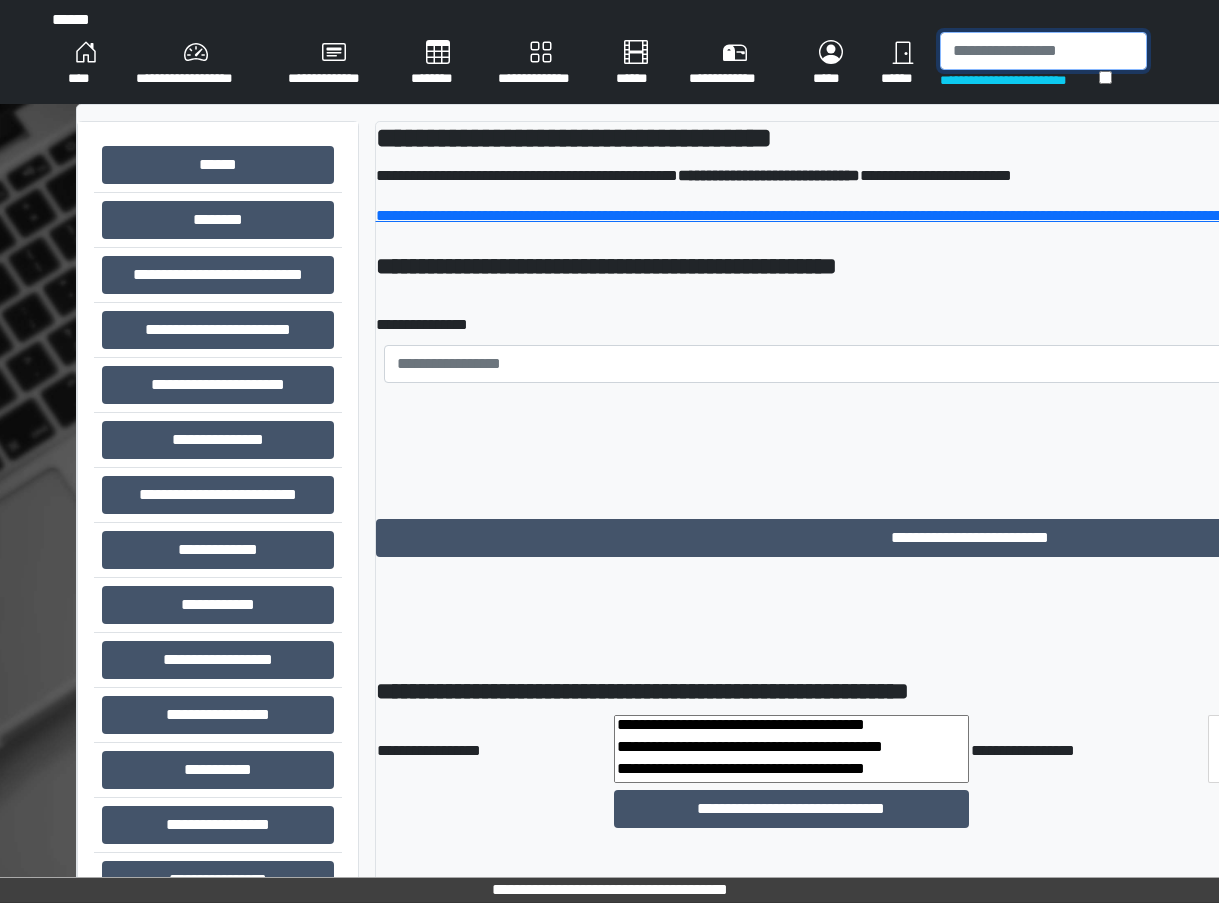 click at bounding box center (1043, 51) 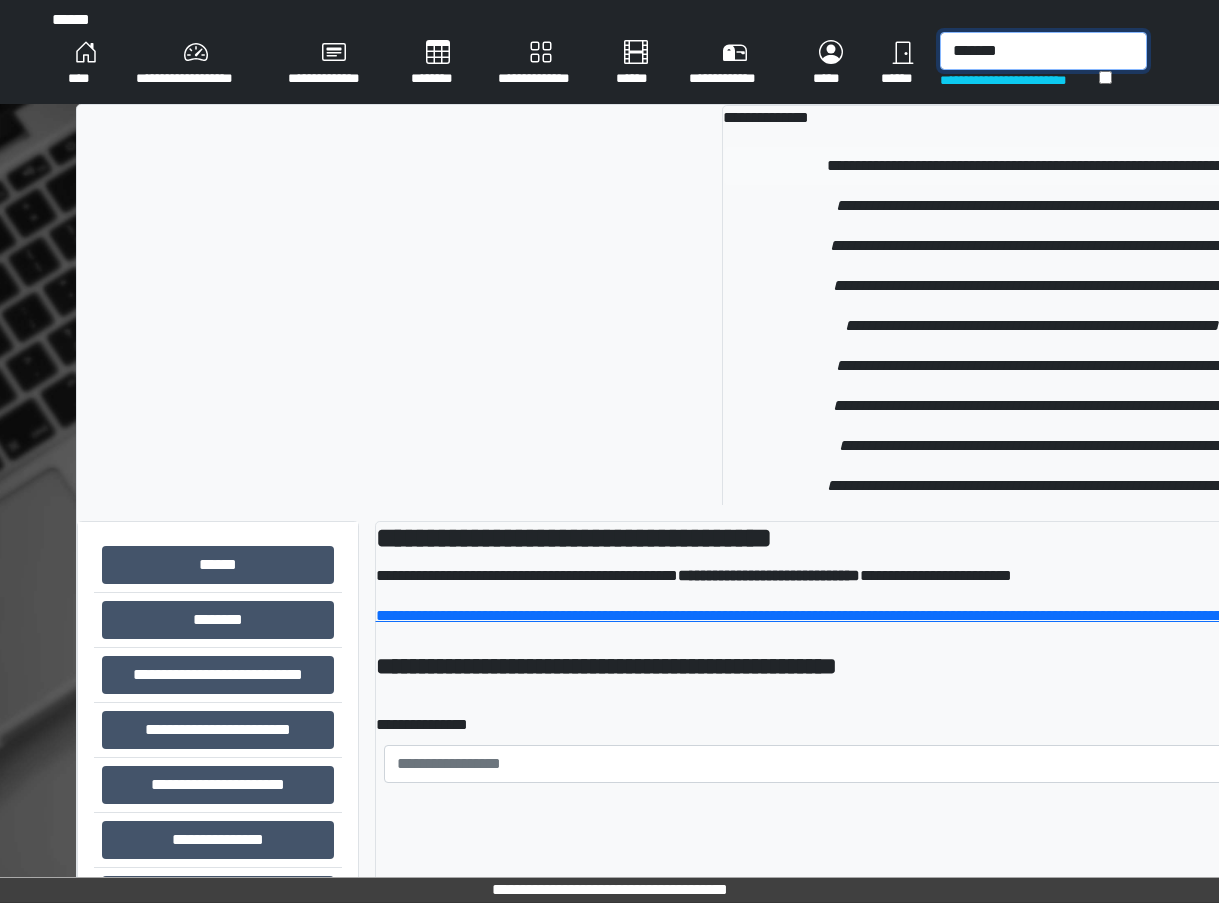 type on "*******" 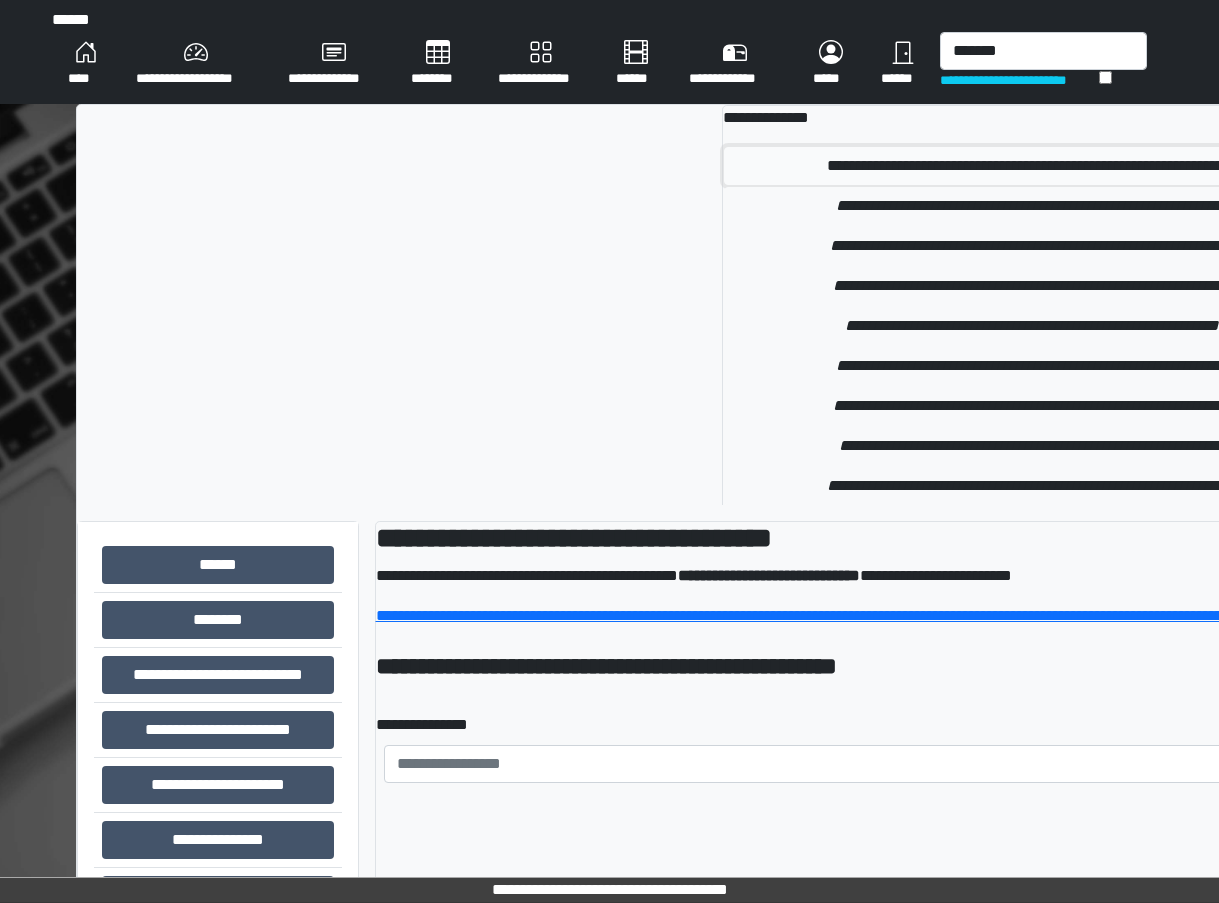 click on "**********" at bounding box center (1032, 166) 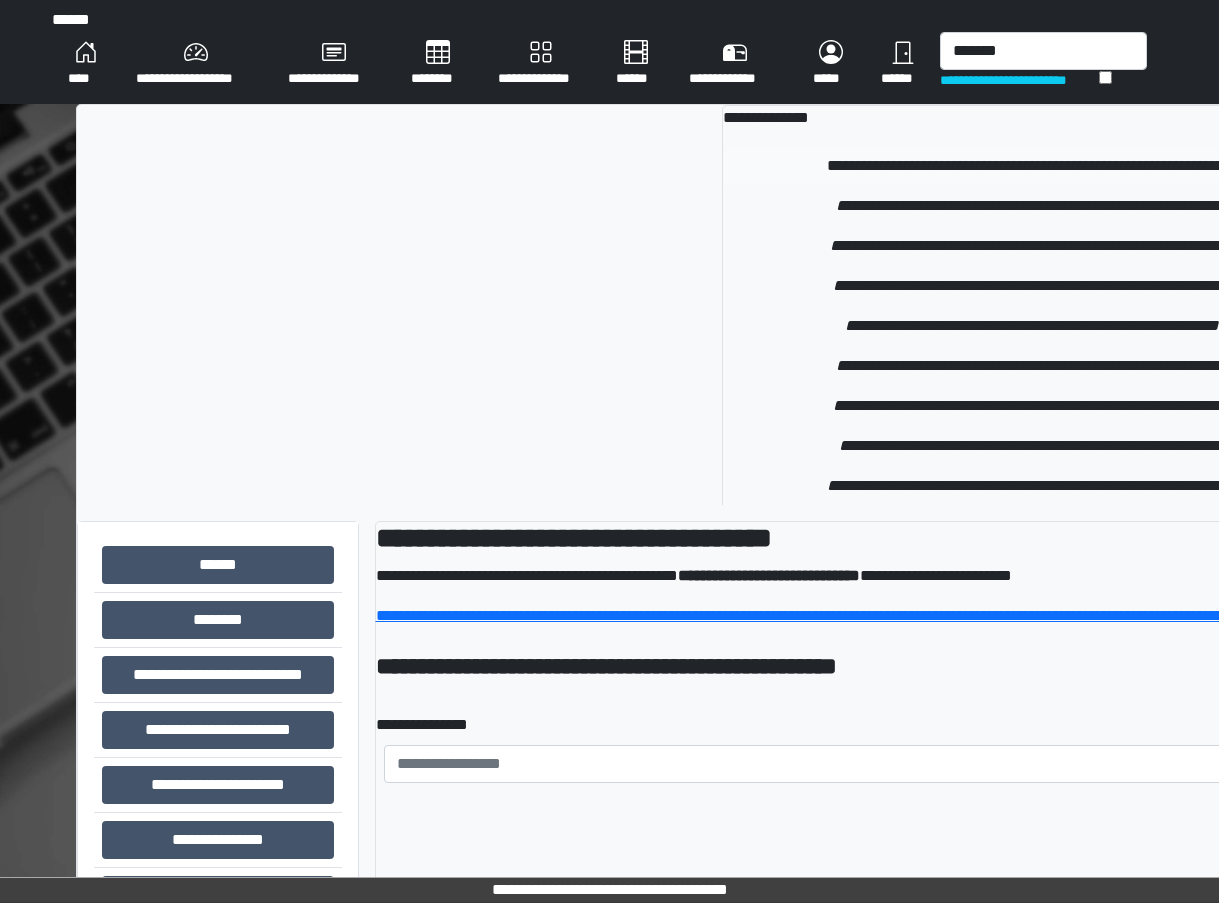 type 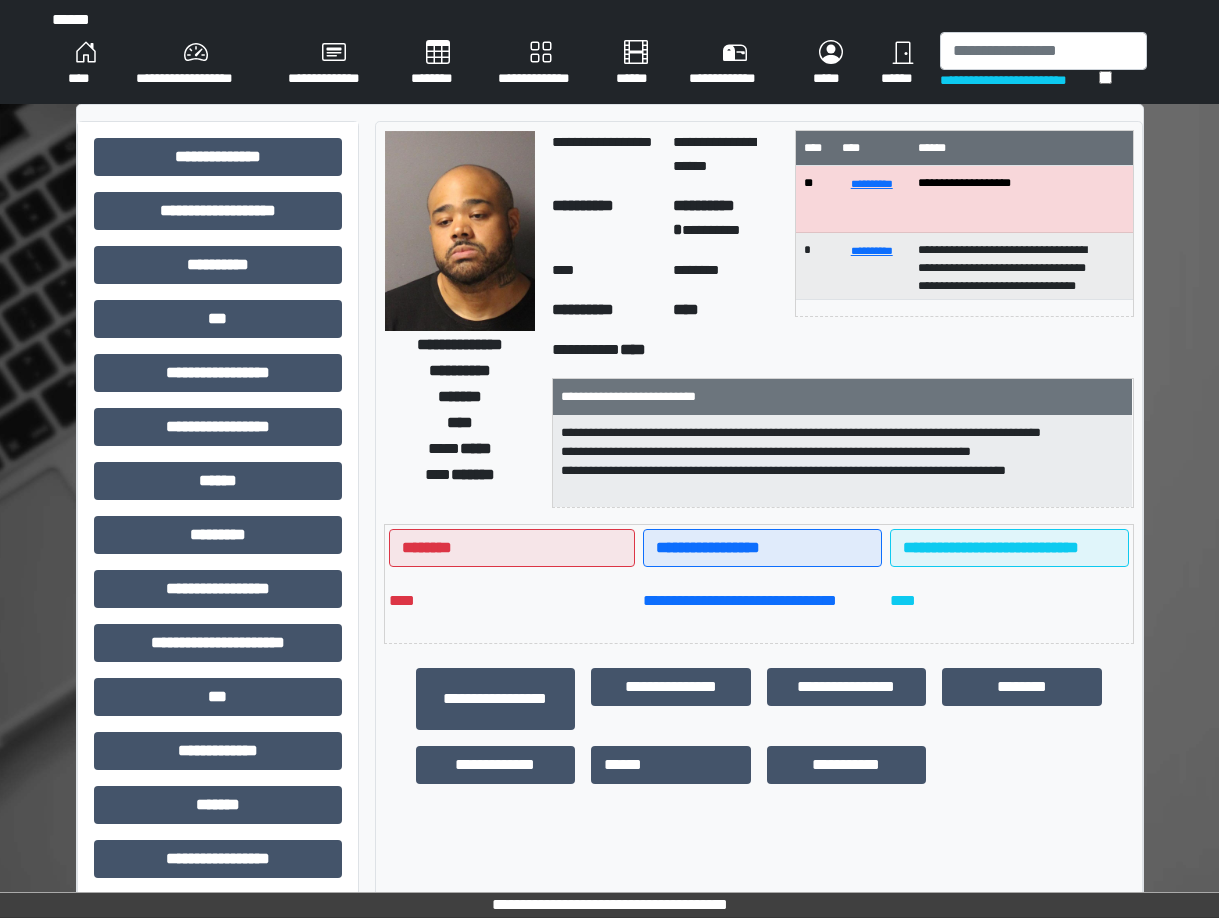 click at bounding box center [460, 231] 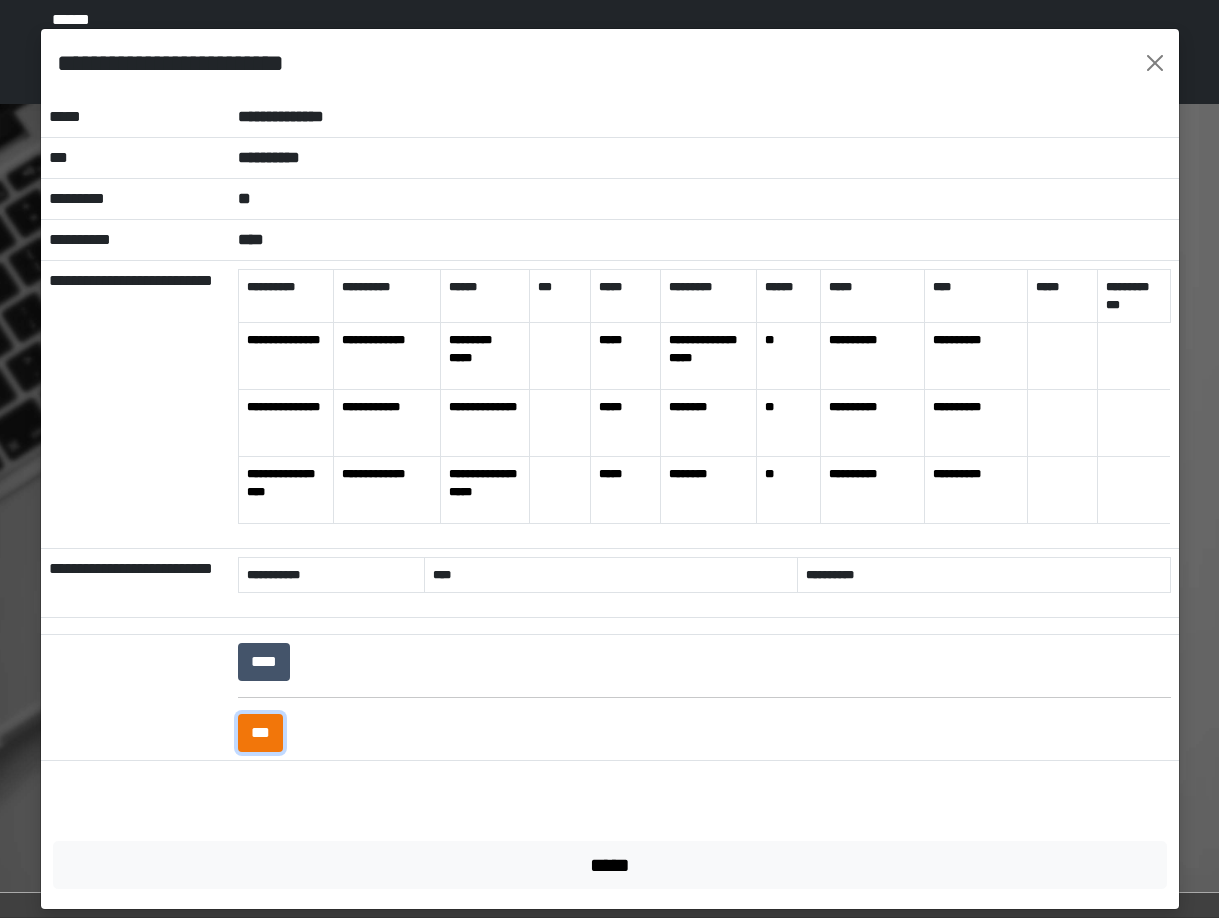click on "***" at bounding box center [260, 733] 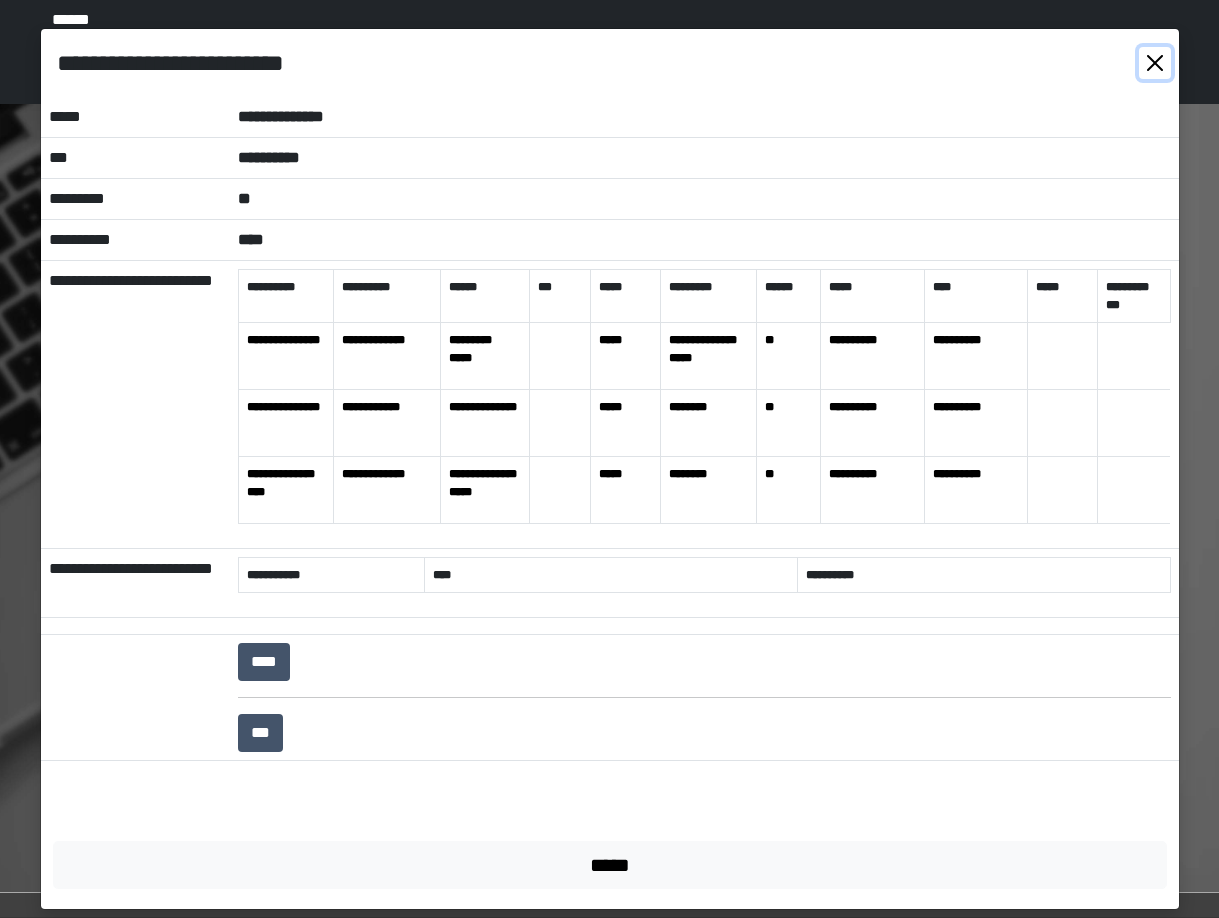 click at bounding box center [1155, 63] 